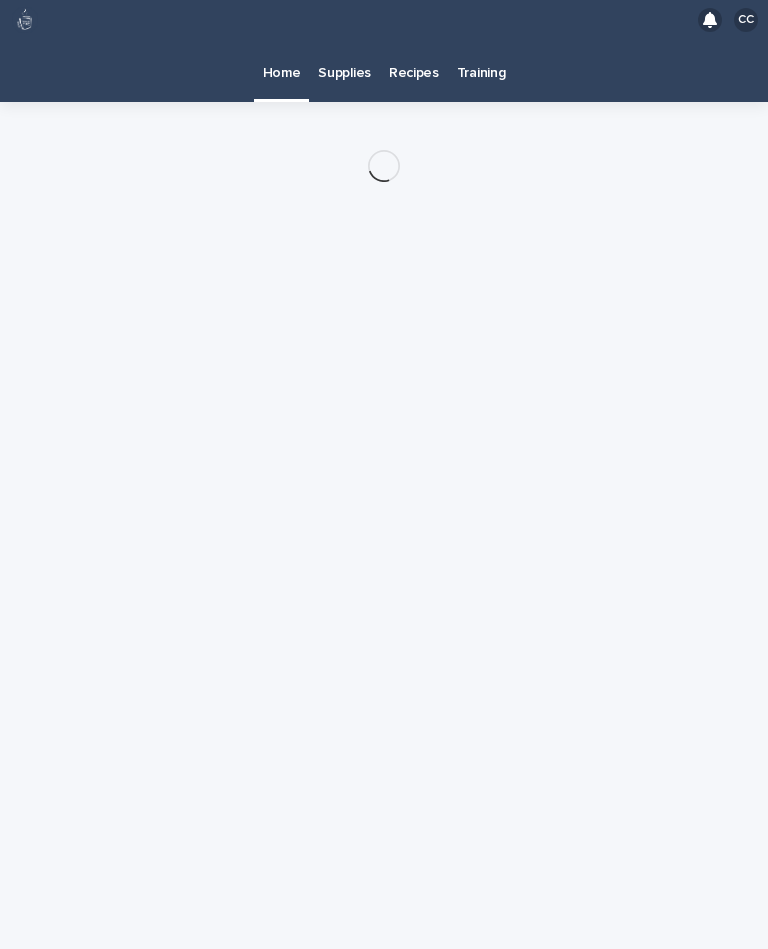 scroll, scrollTop: 0, scrollLeft: 0, axis: both 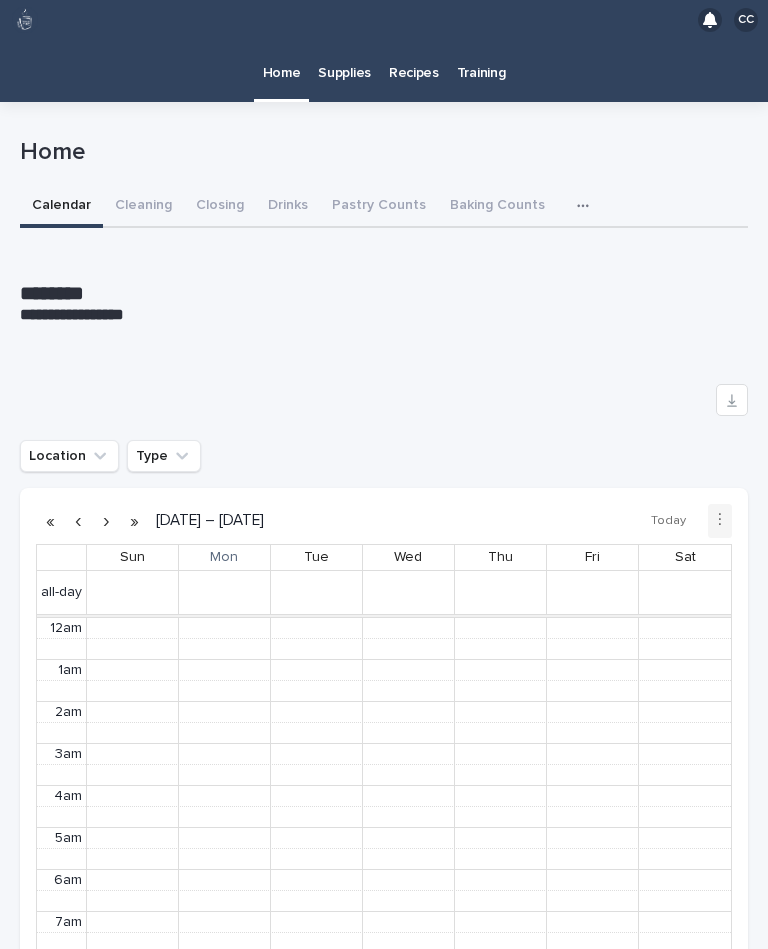 click on "Closing" at bounding box center [220, 207] 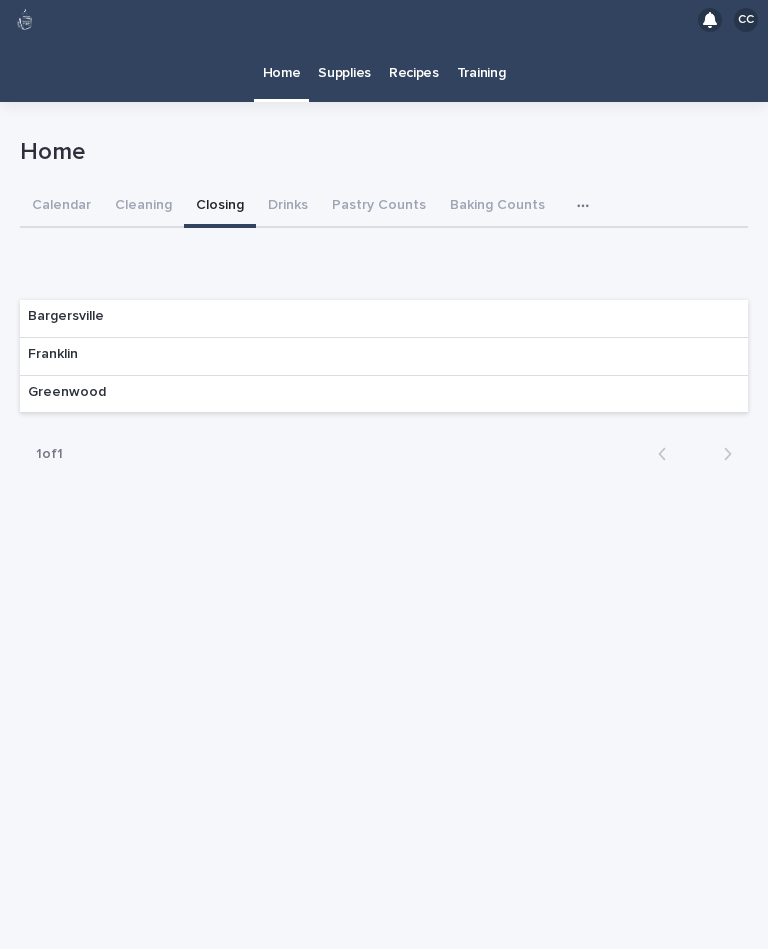 click on "Franklin" at bounding box center (384, 357) 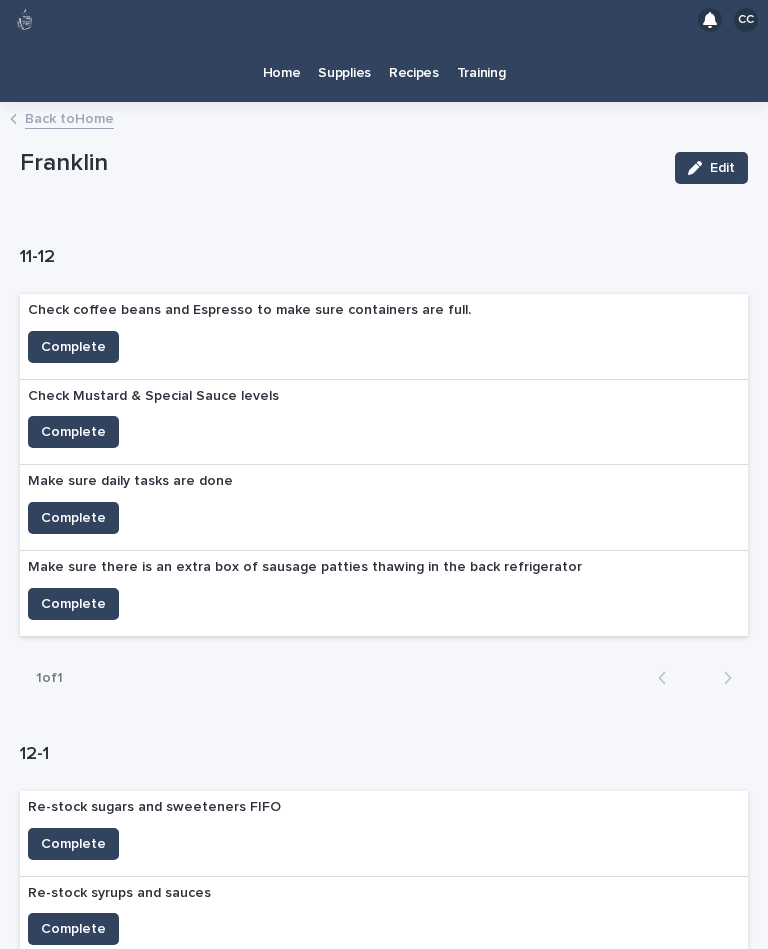 click on "Complete" at bounding box center [73, 347] 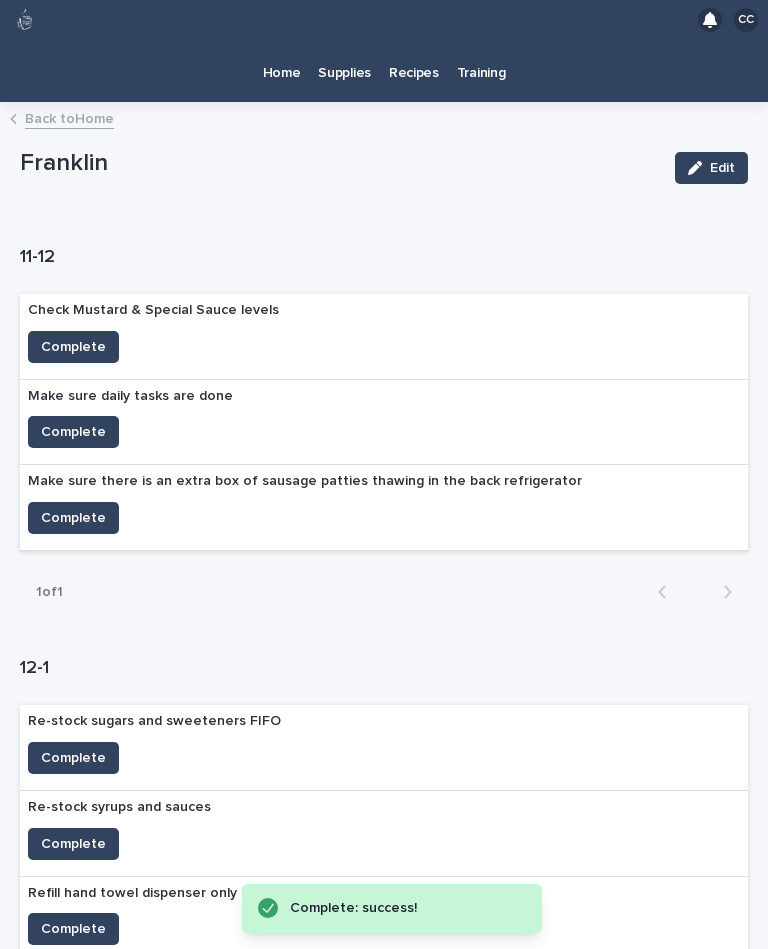 click on "Complete" at bounding box center [73, 347] 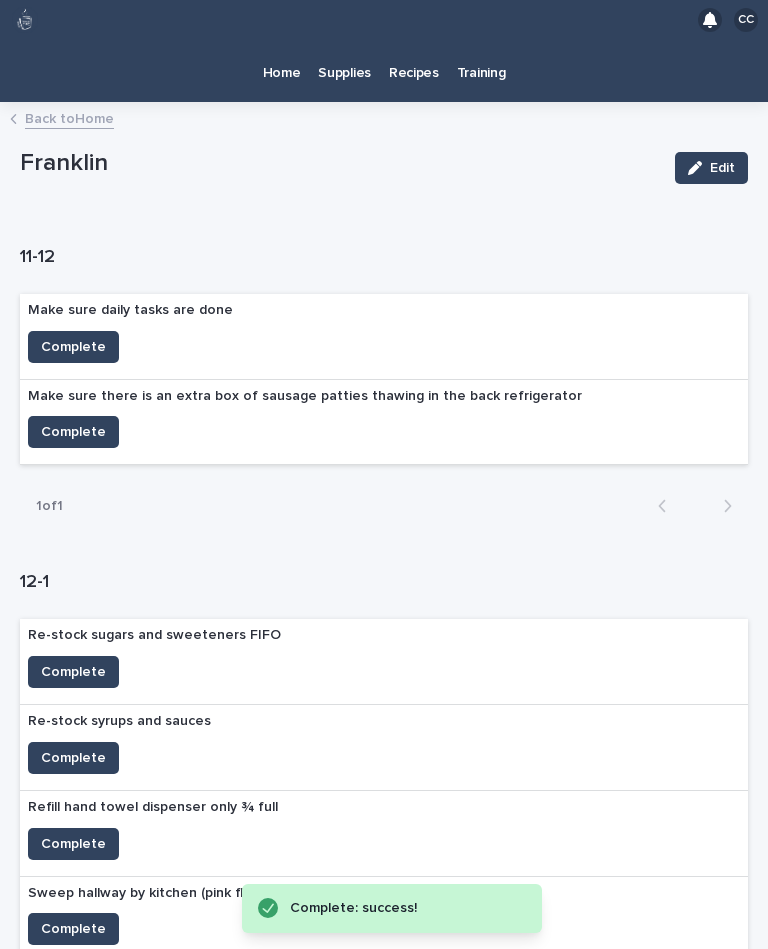 click on "Complete" at bounding box center (73, 432) 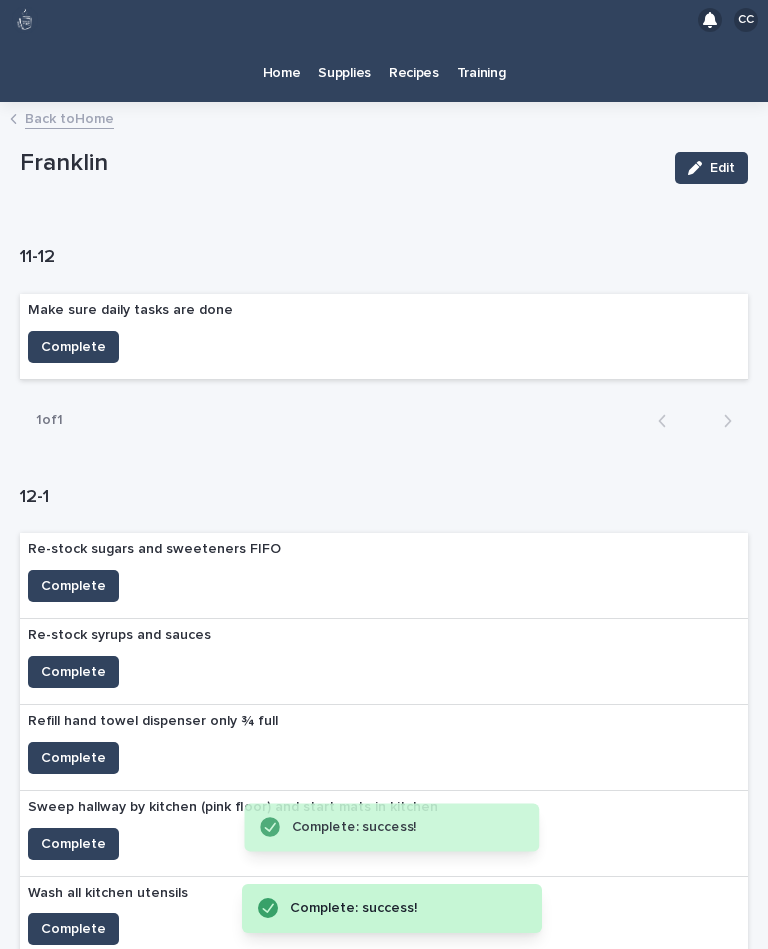 click on "Complete" at bounding box center [73, 347] 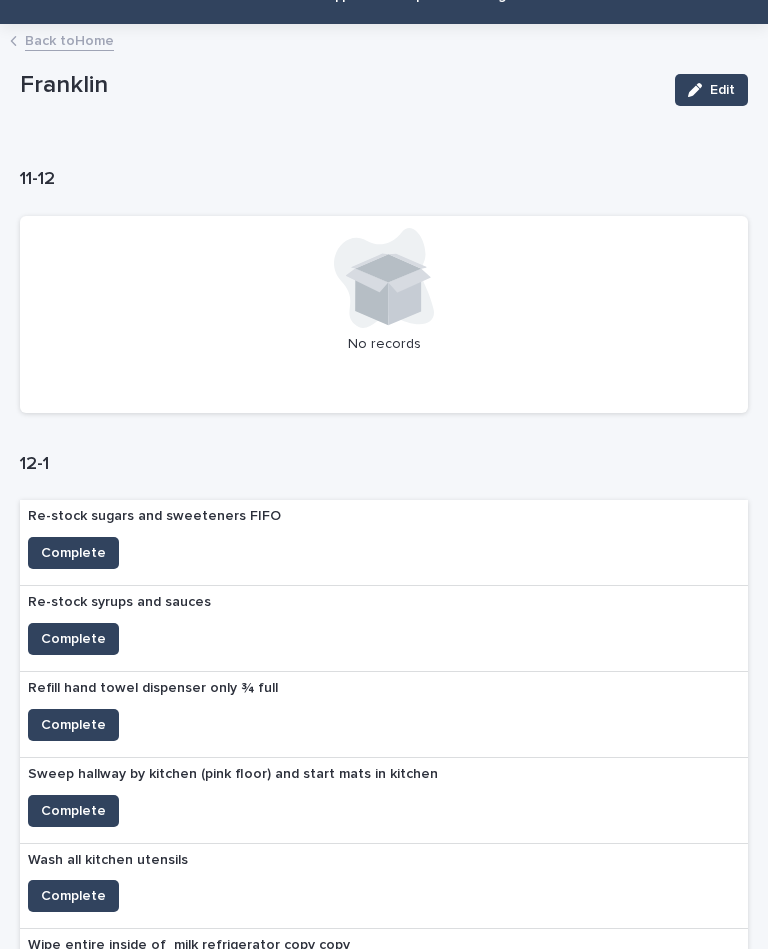 scroll, scrollTop: 76, scrollLeft: 0, axis: vertical 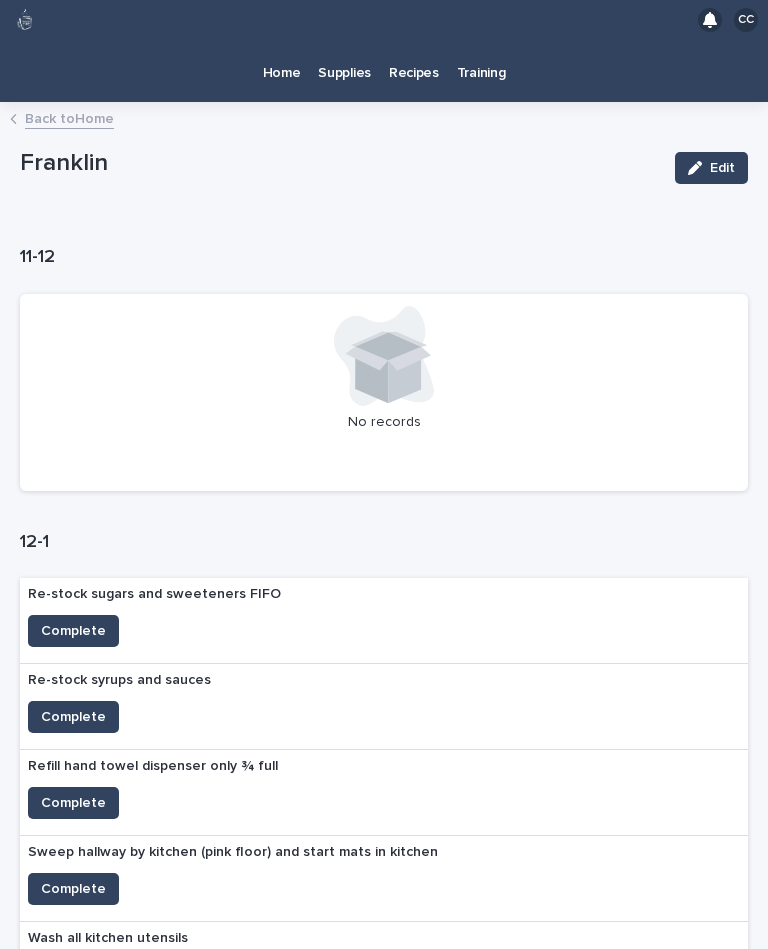 click on "Back to  Home" at bounding box center (69, 117) 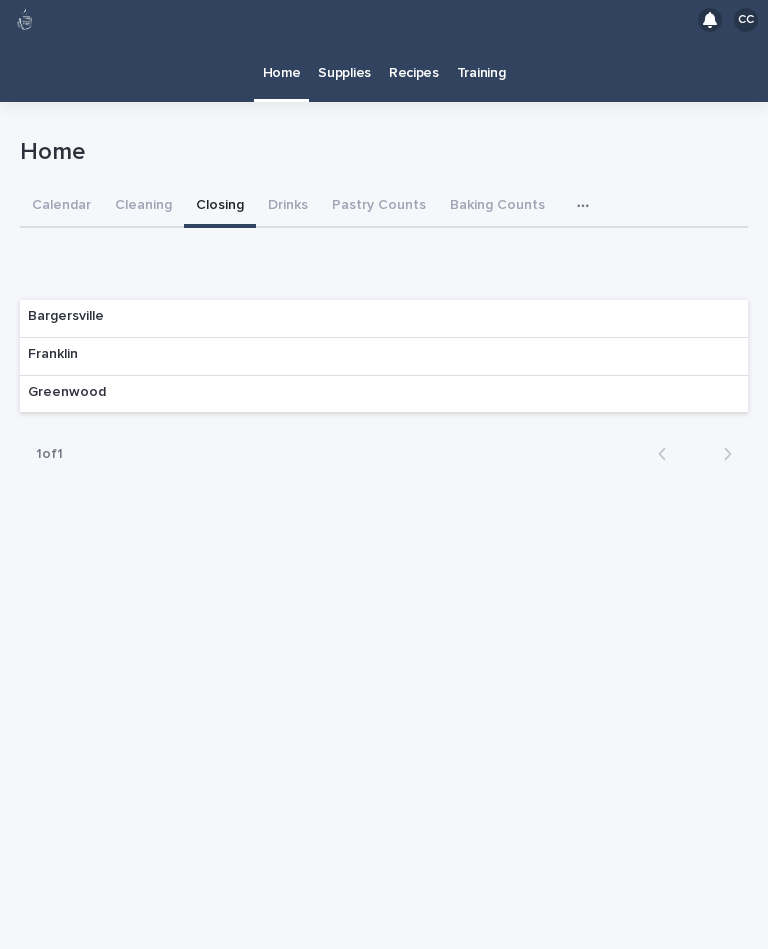 click on "Training" at bounding box center (481, 71) 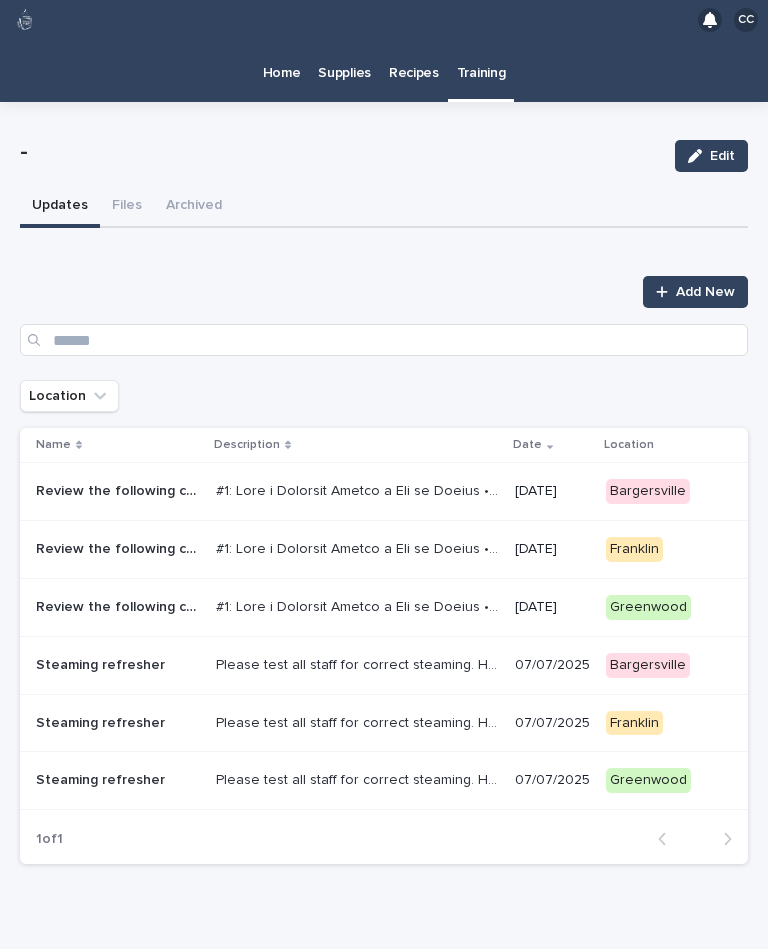 click on "Files" at bounding box center [127, 207] 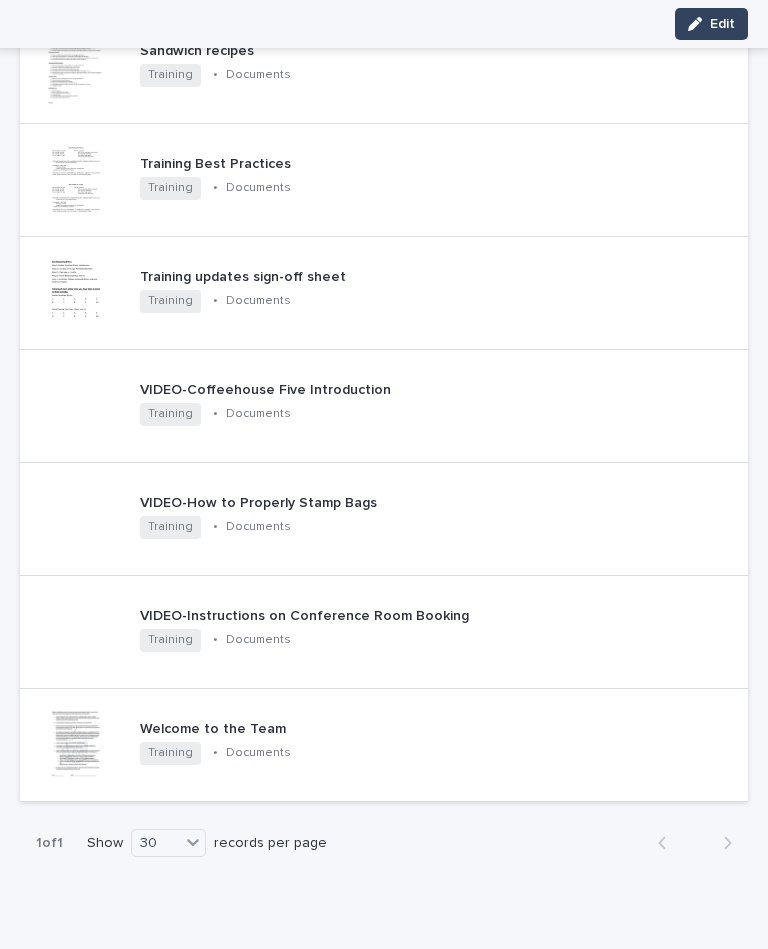 scroll, scrollTop: 1353, scrollLeft: 0, axis: vertical 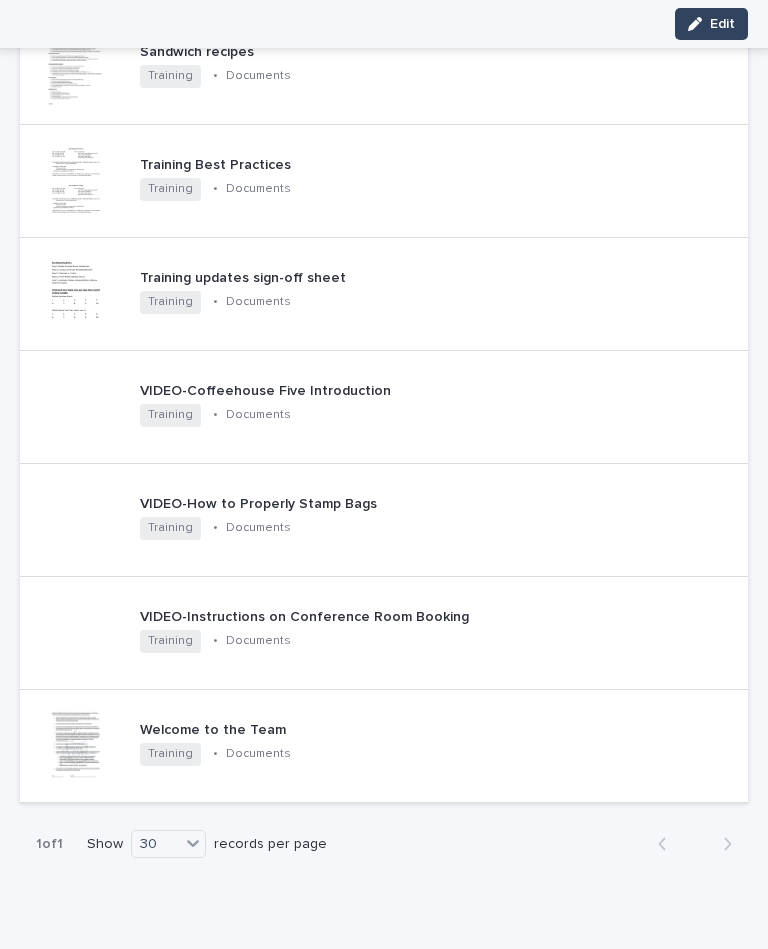 click on "VIDEO-Instructions on Conference Room Booking" at bounding box center [380, 617] 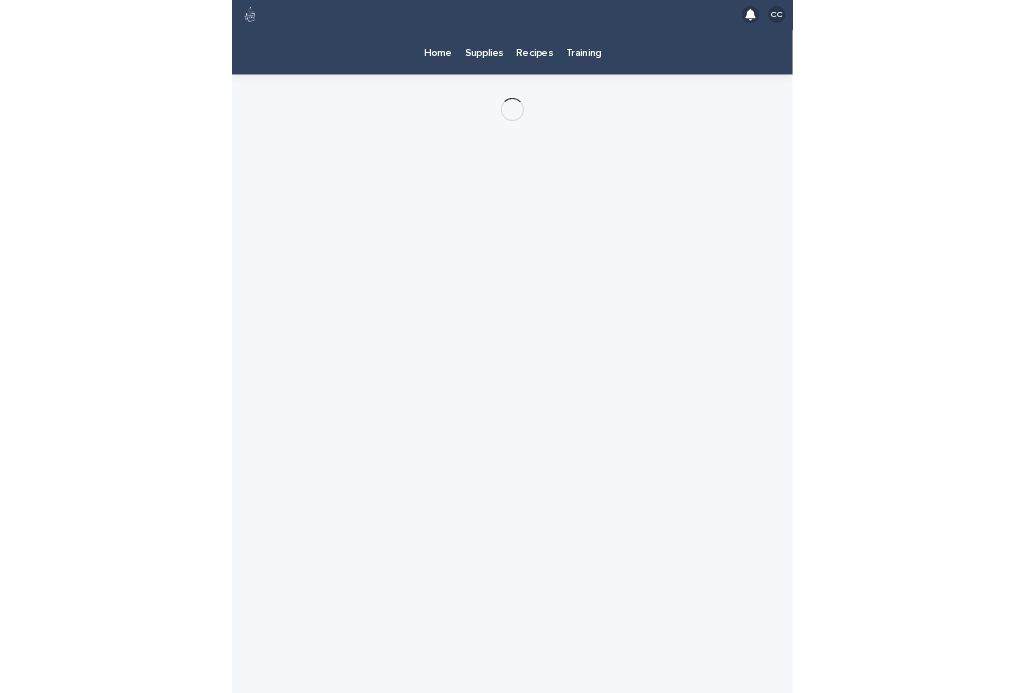 scroll, scrollTop: 0, scrollLeft: 0, axis: both 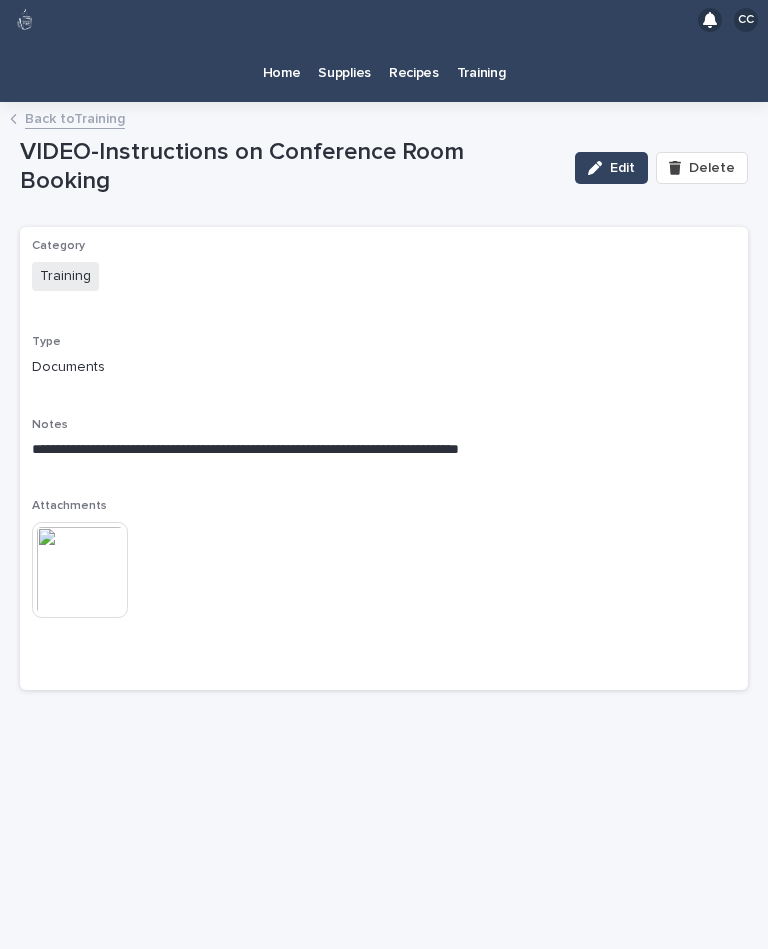 click at bounding box center [80, 570] 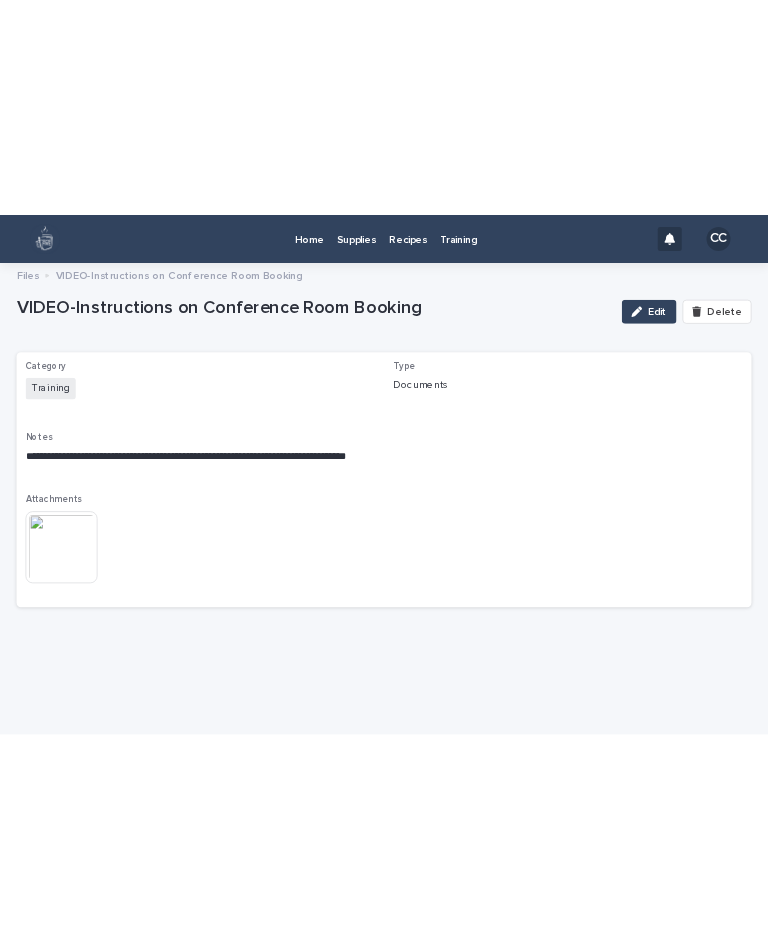 scroll, scrollTop: 0, scrollLeft: 0, axis: both 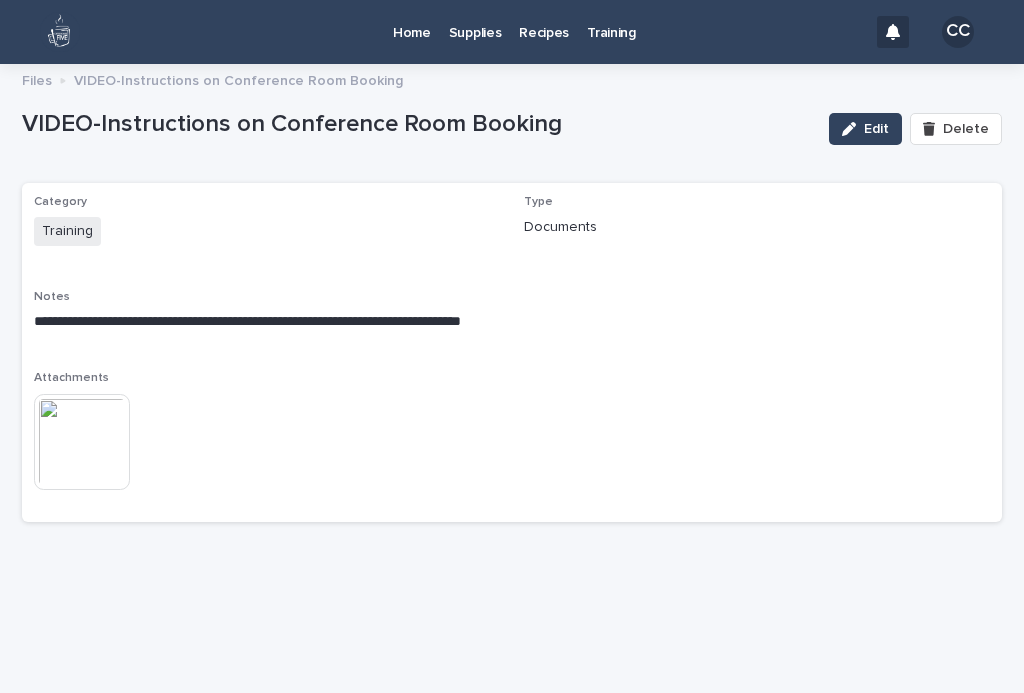 click at bounding box center [82, 442] 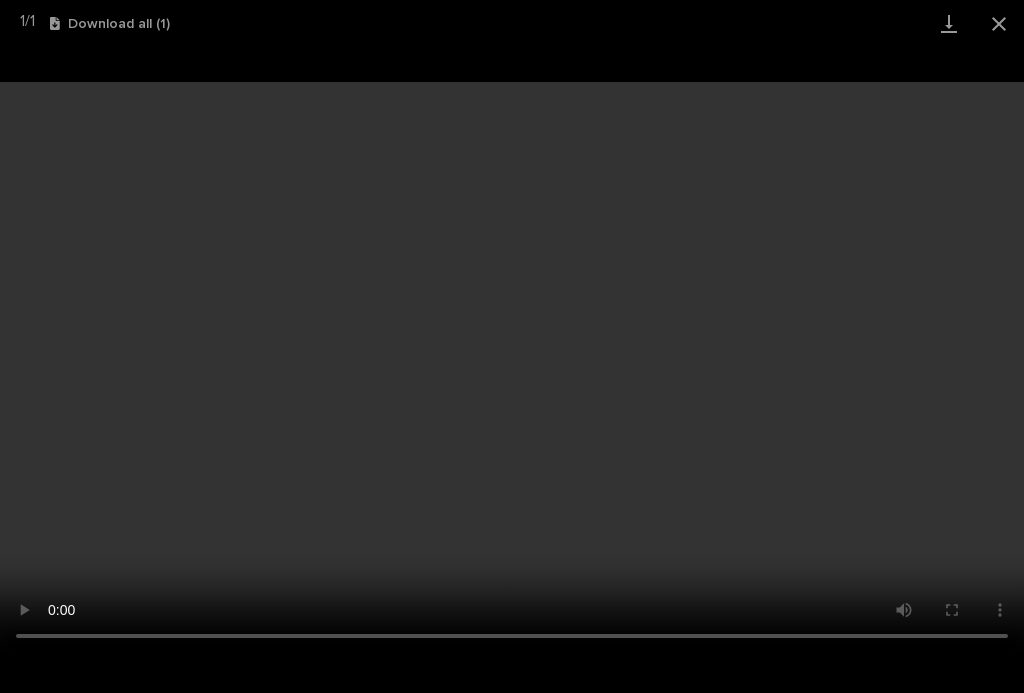 click on "Your browser does not support HTML5 video." at bounding box center [512, 370] 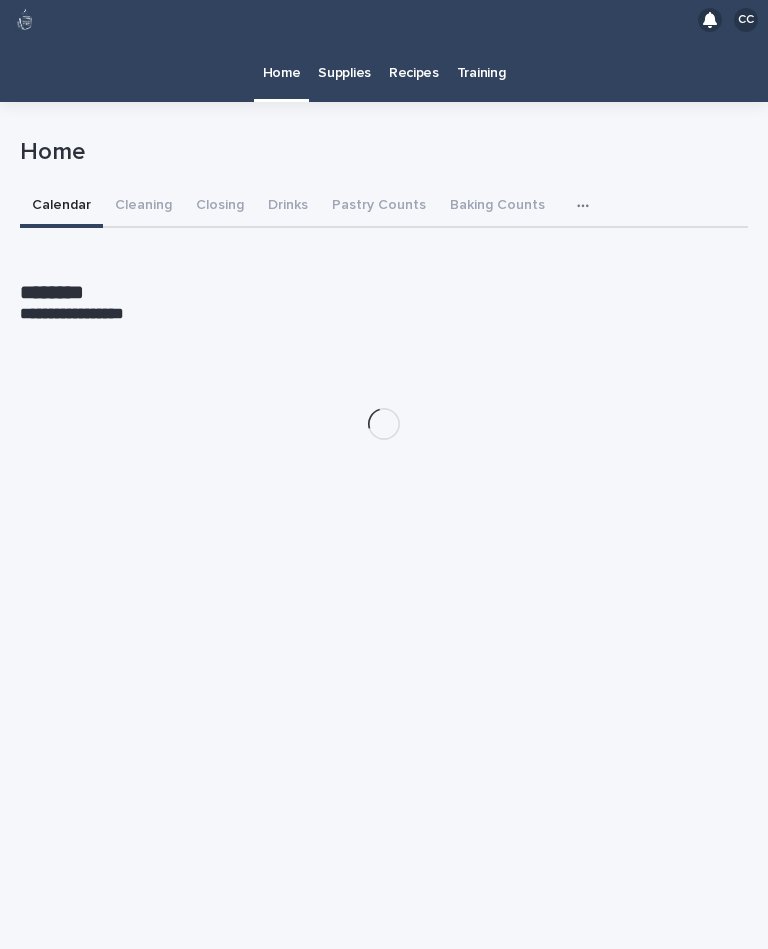 scroll, scrollTop: 0, scrollLeft: 0, axis: both 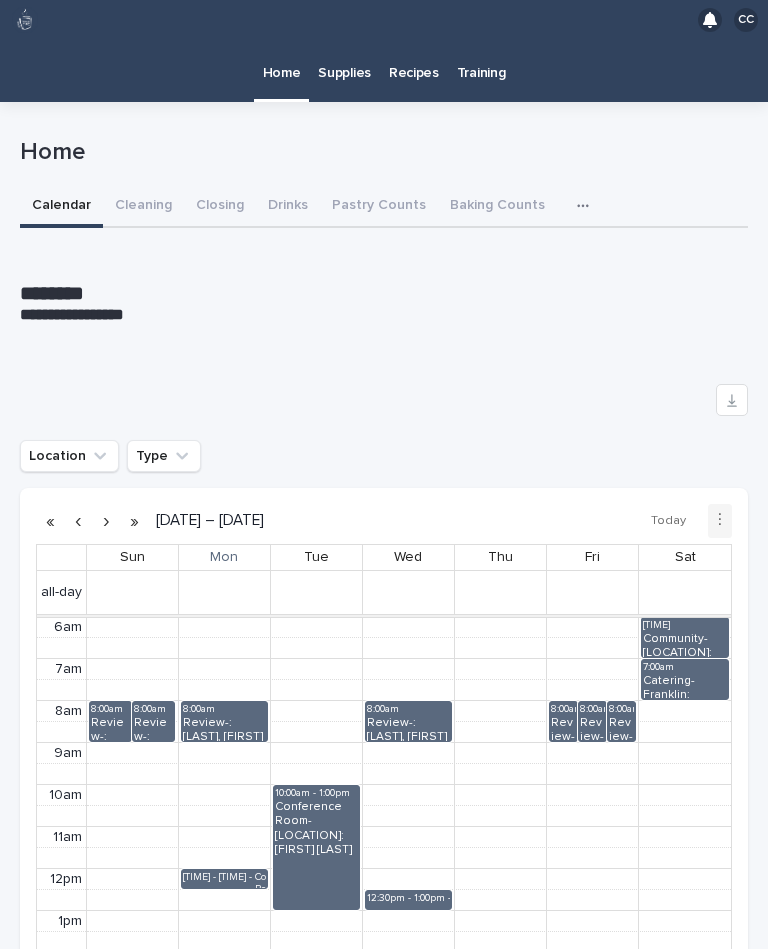 click on "Closing" at bounding box center (220, 207) 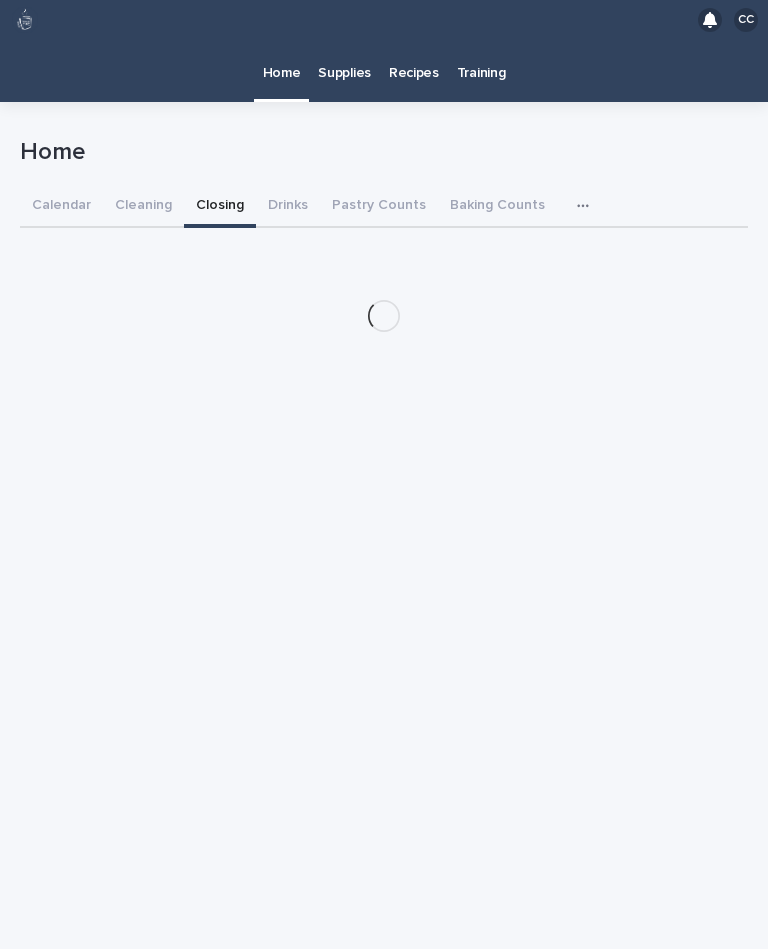 click on "Closing" at bounding box center (220, 207) 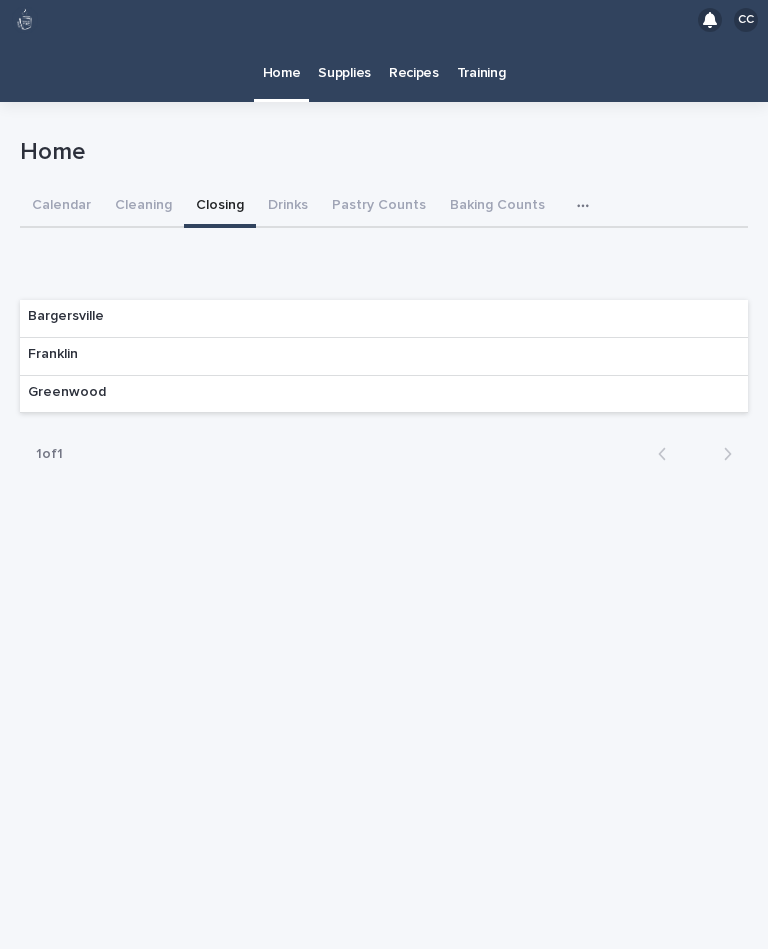 click on "Franklin" at bounding box center (384, 357) 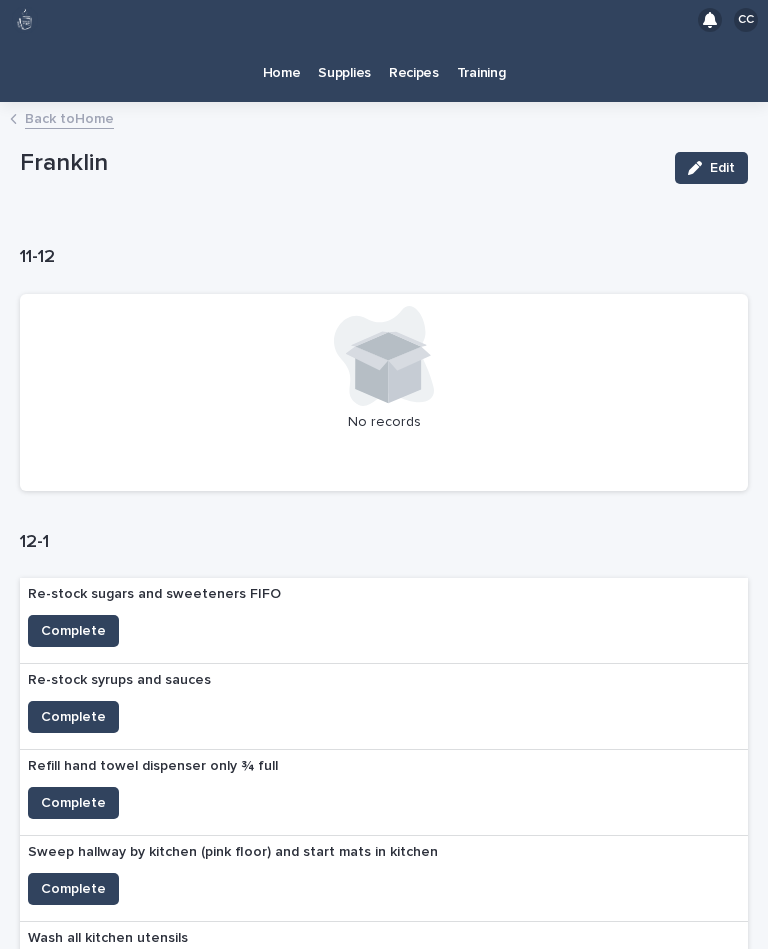 scroll, scrollTop: 265, scrollLeft: 0, axis: vertical 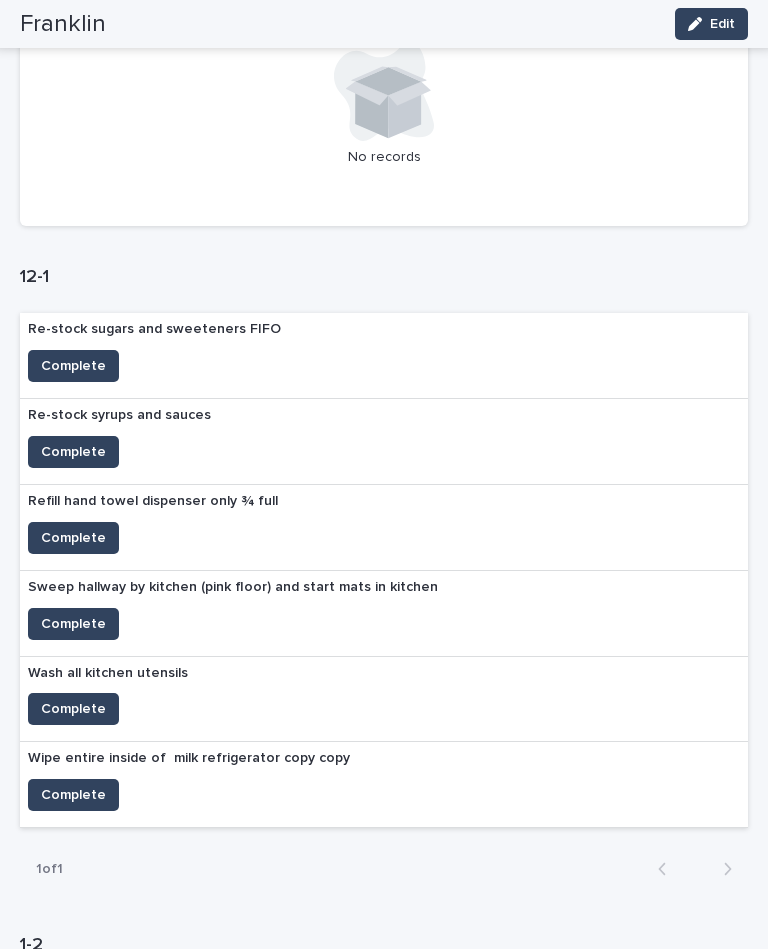 click on "Complete" at bounding box center (73, 366) 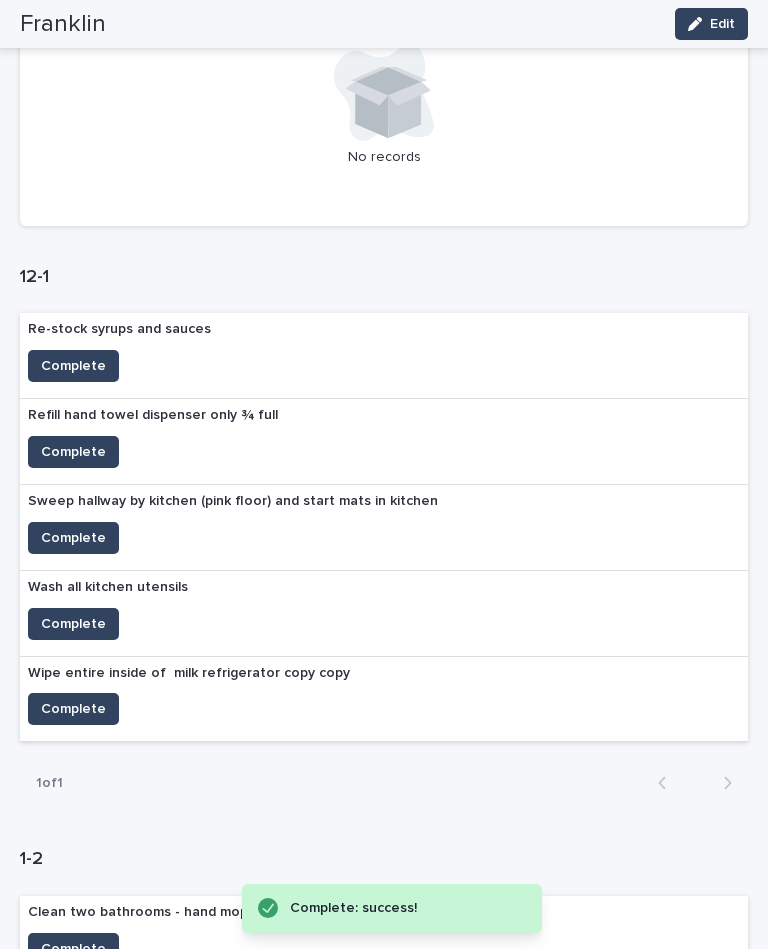 click on "Complete" at bounding box center [73, 366] 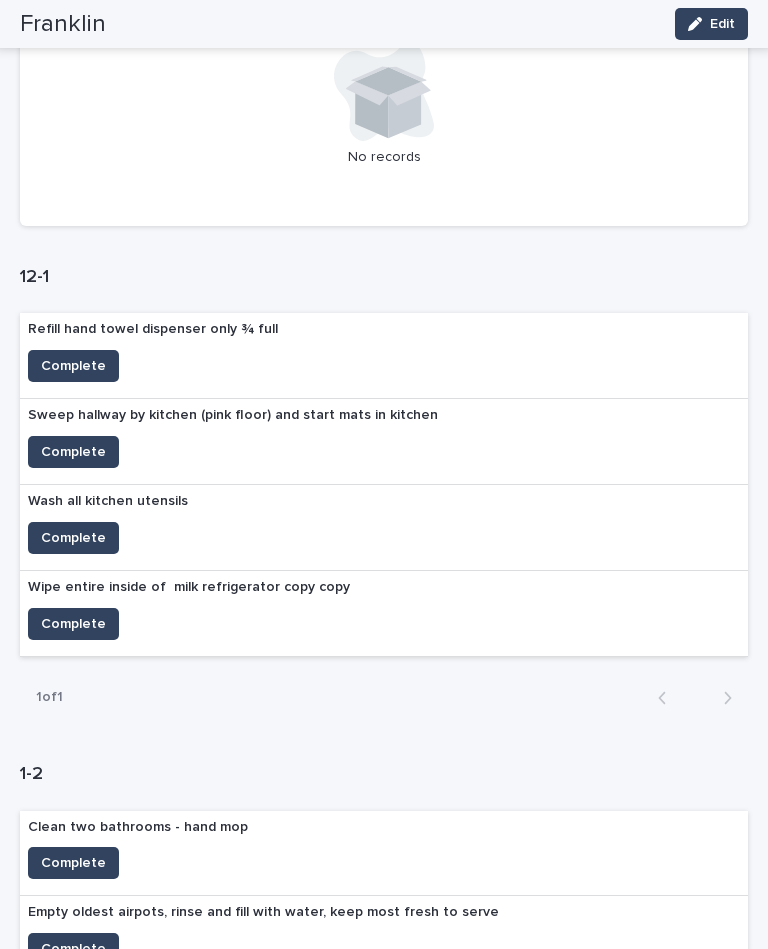 click on "Complete" at bounding box center [73, 366] 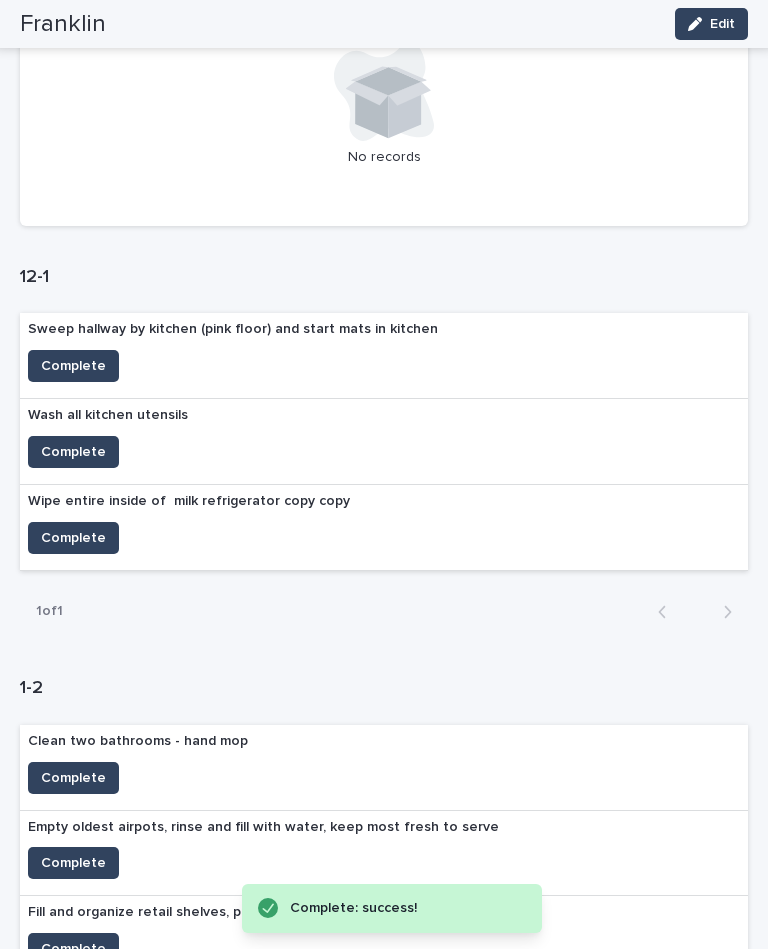 click on "Complete" at bounding box center [73, 452] 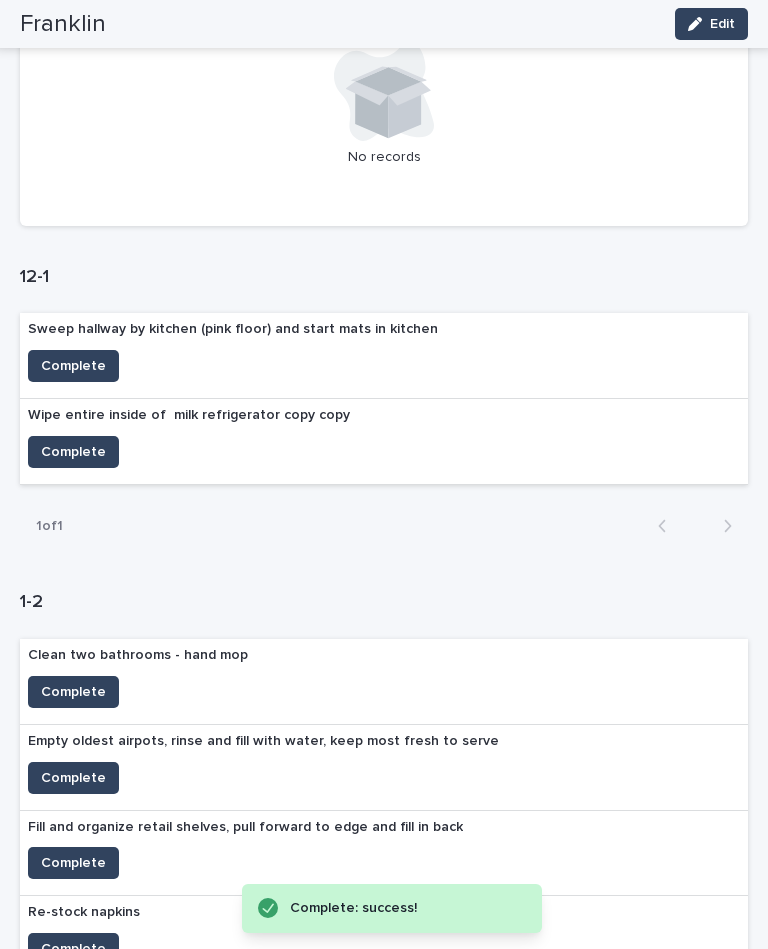 click on "Complete" at bounding box center [73, 366] 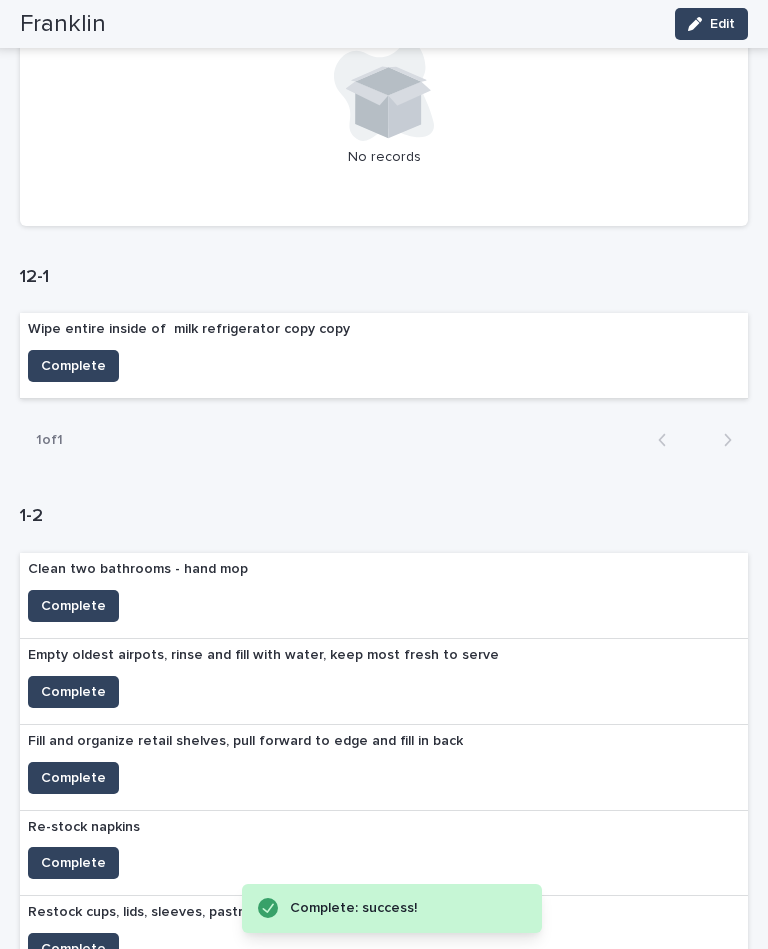 scroll, scrollTop: 303, scrollLeft: 0, axis: vertical 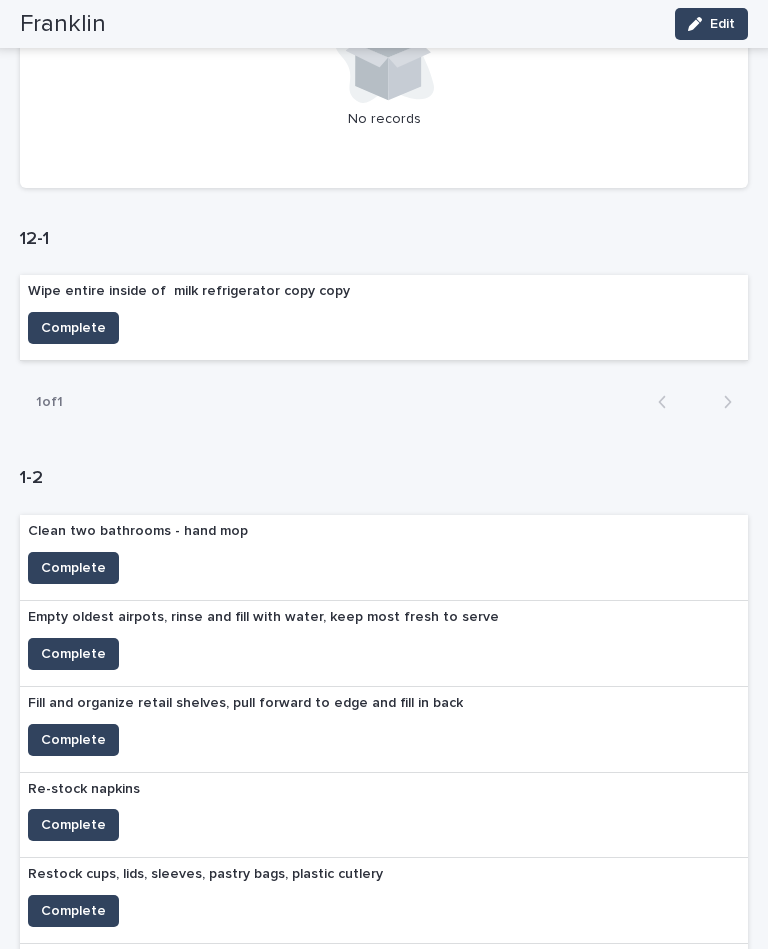 click on "Complete" at bounding box center [73, 328] 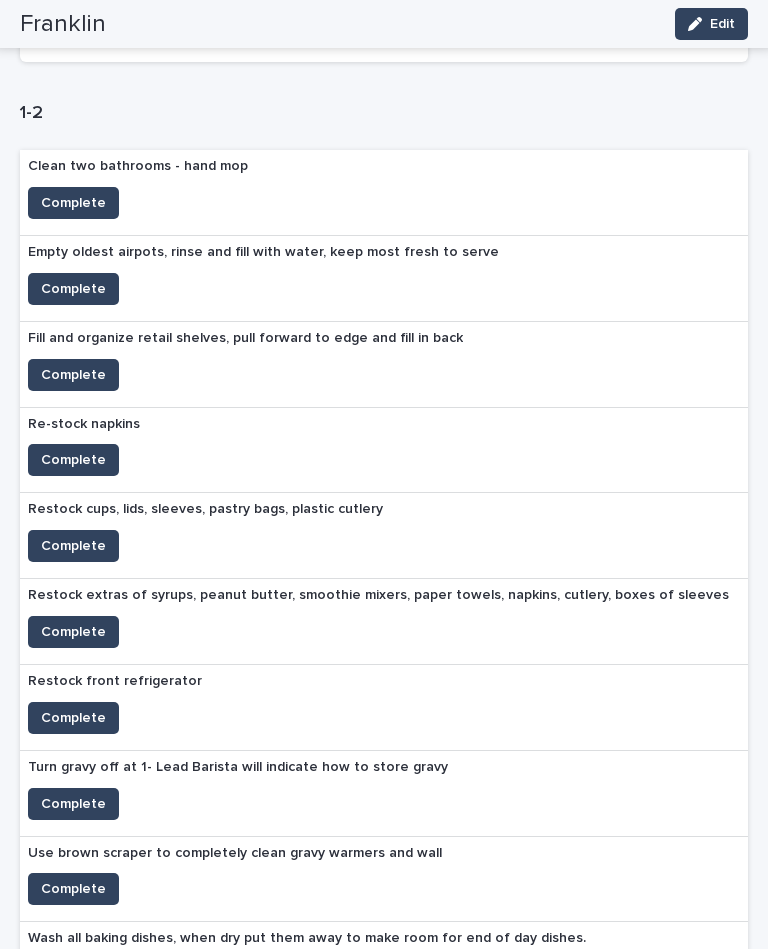 scroll, scrollTop: 714, scrollLeft: 0, axis: vertical 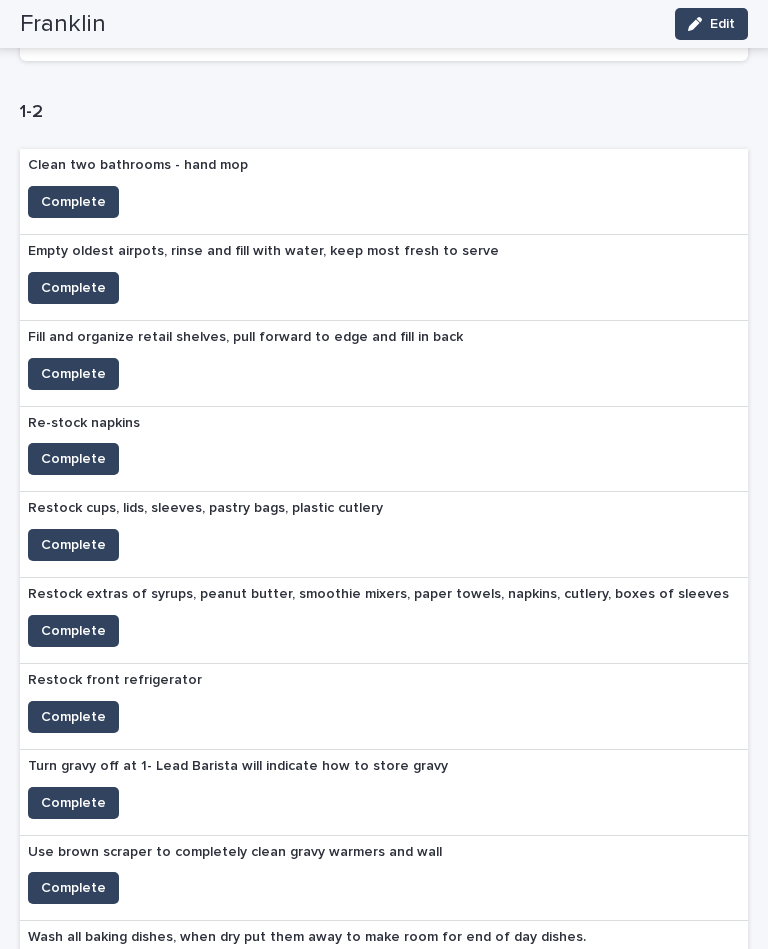 click on "Complete" at bounding box center [73, 459] 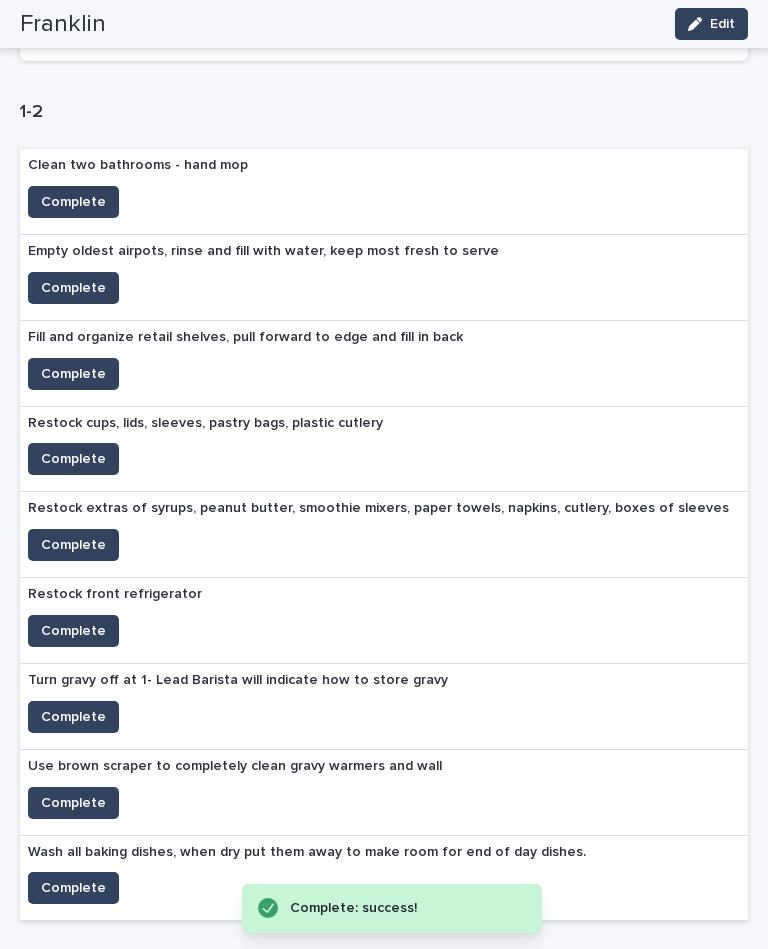 click on "Complete" at bounding box center (73, 459) 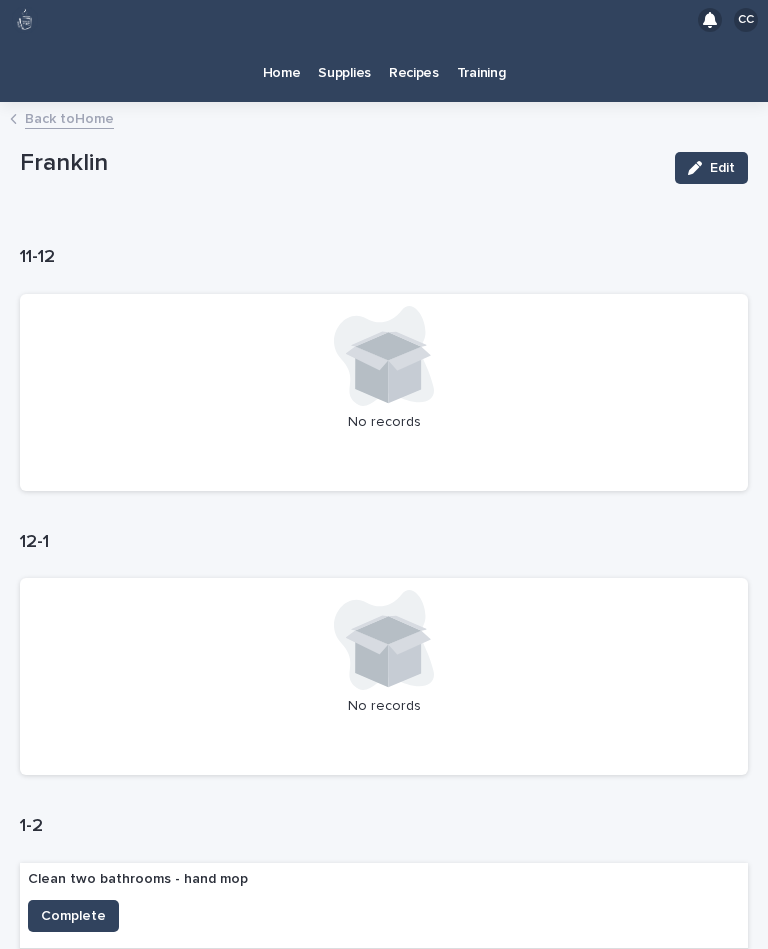 scroll, scrollTop: 0, scrollLeft: 0, axis: both 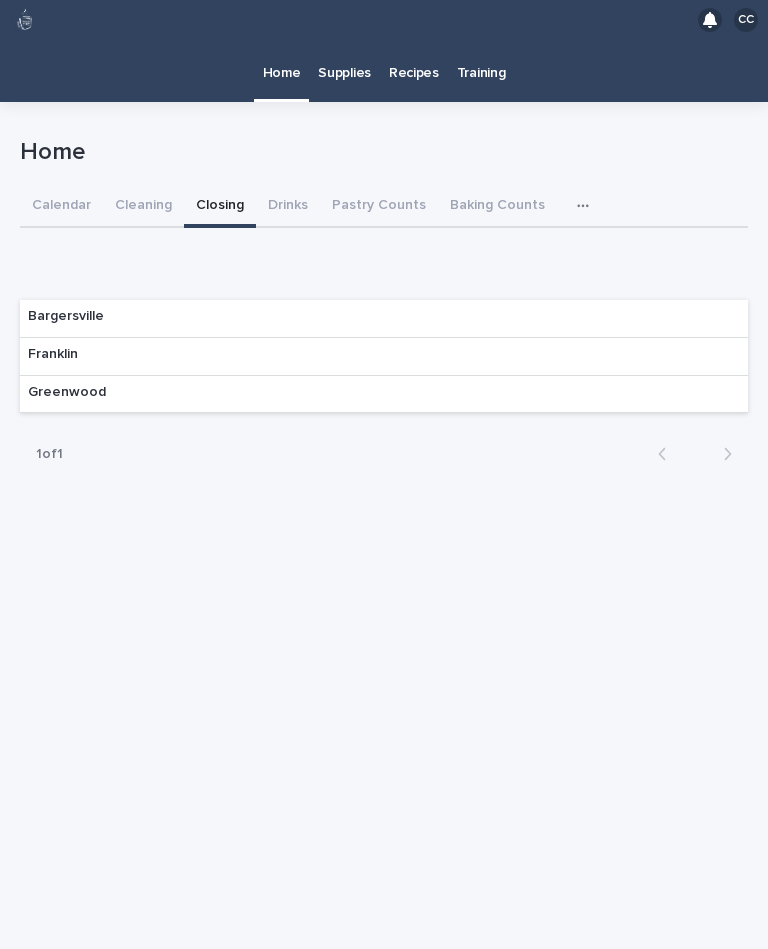 click on "Drinks" at bounding box center (288, 207) 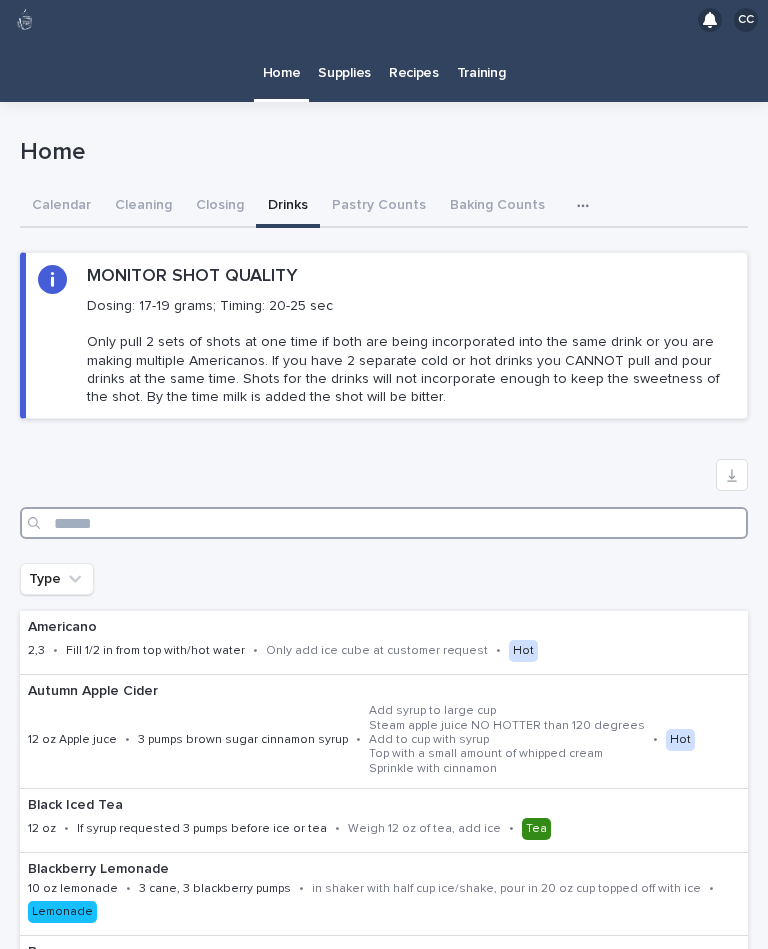 click at bounding box center [384, 523] 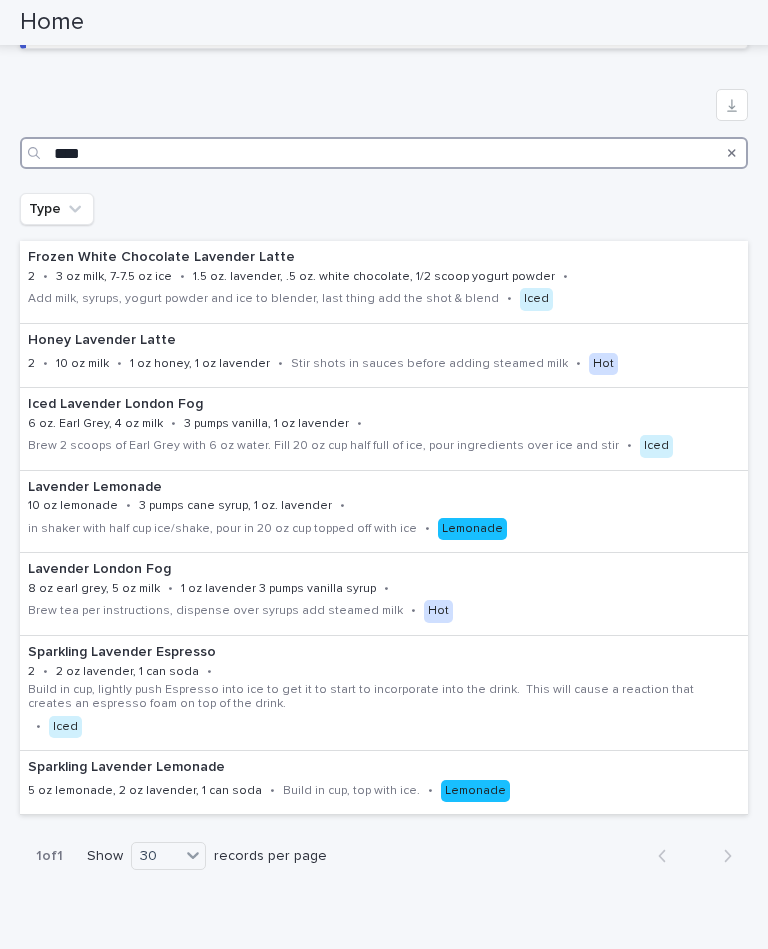 scroll, scrollTop: 369, scrollLeft: 0, axis: vertical 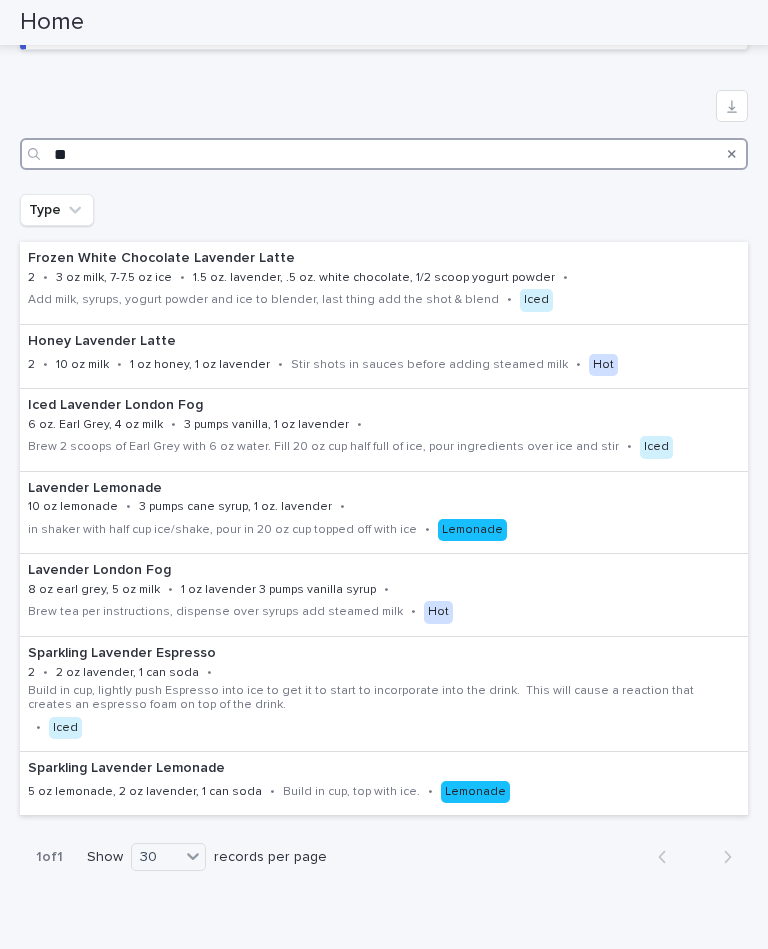 type on "*" 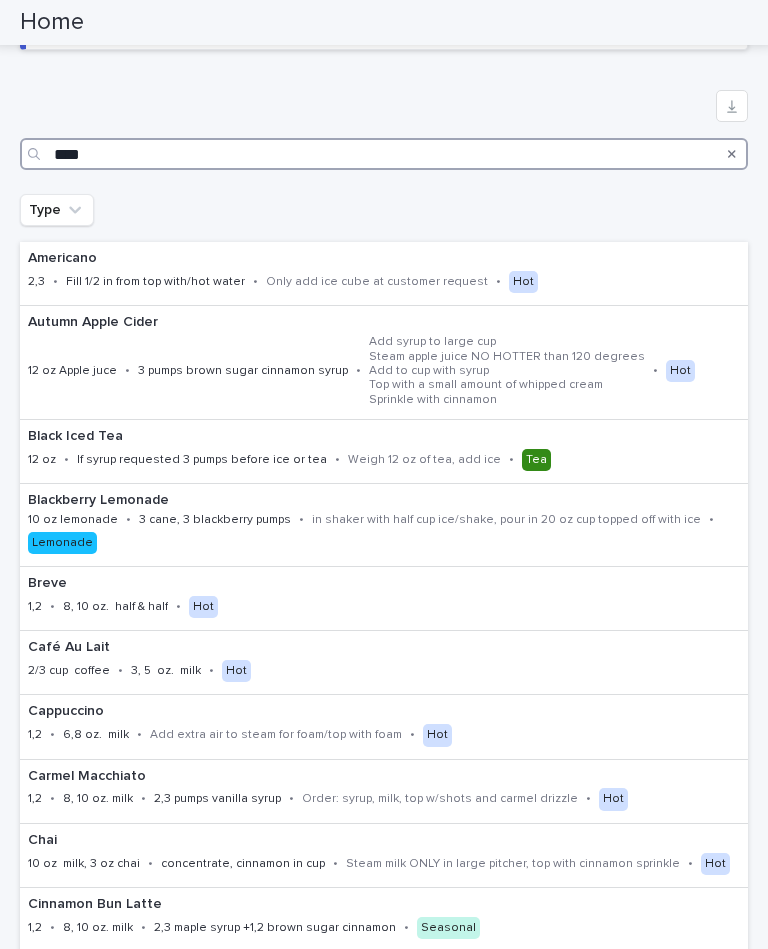 type on "*****" 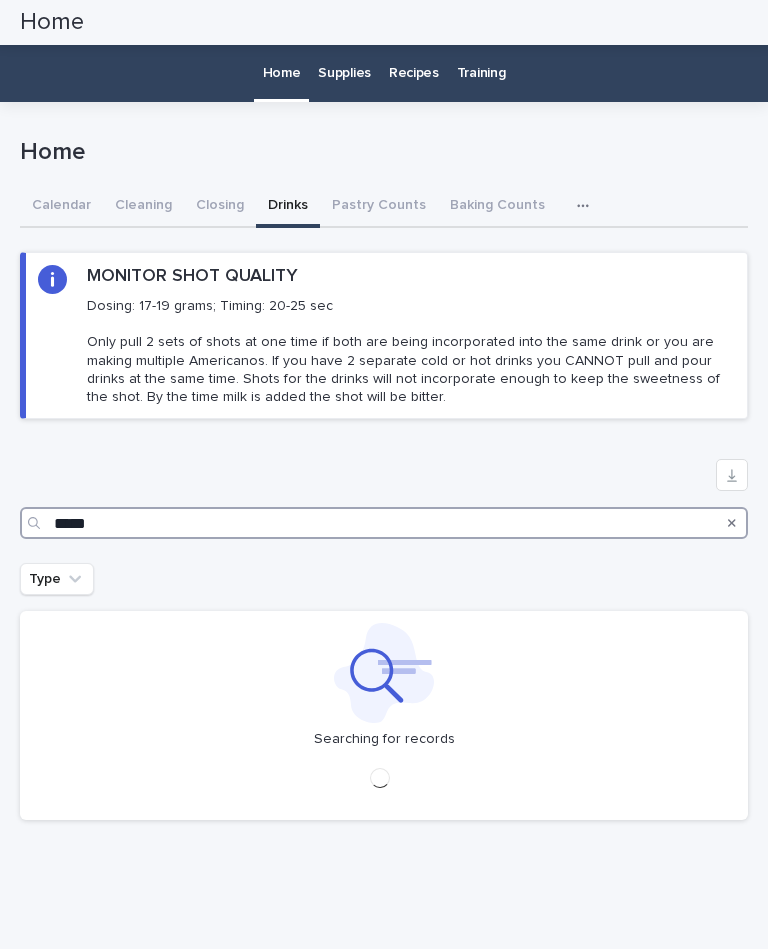 scroll, scrollTop: 0, scrollLeft: 0, axis: both 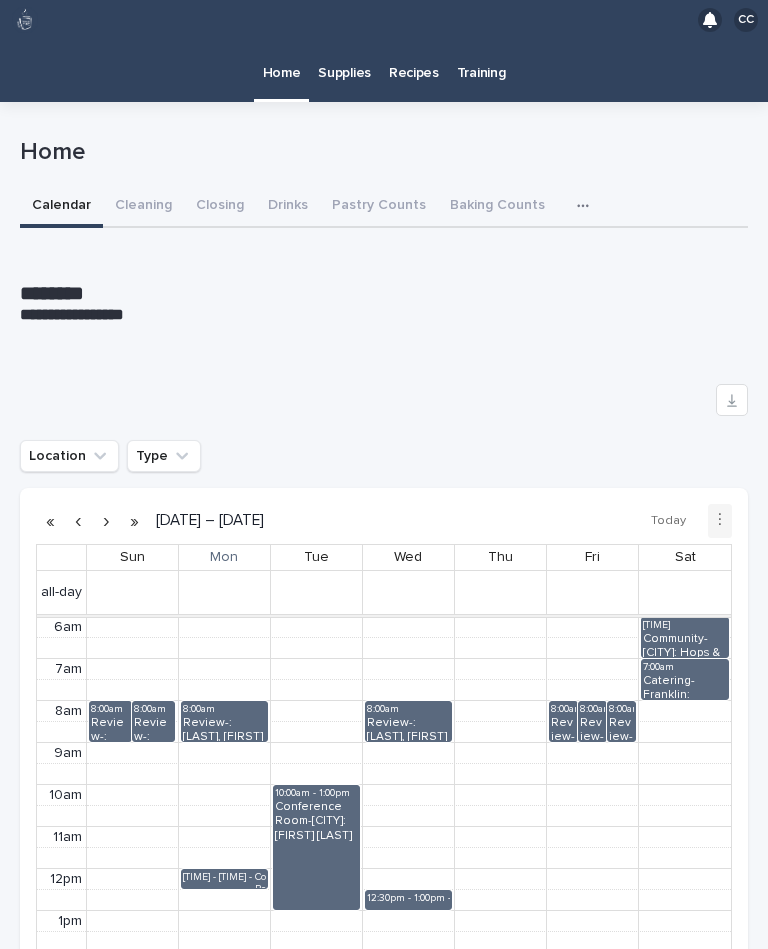 click on "Drinks" at bounding box center [288, 207] 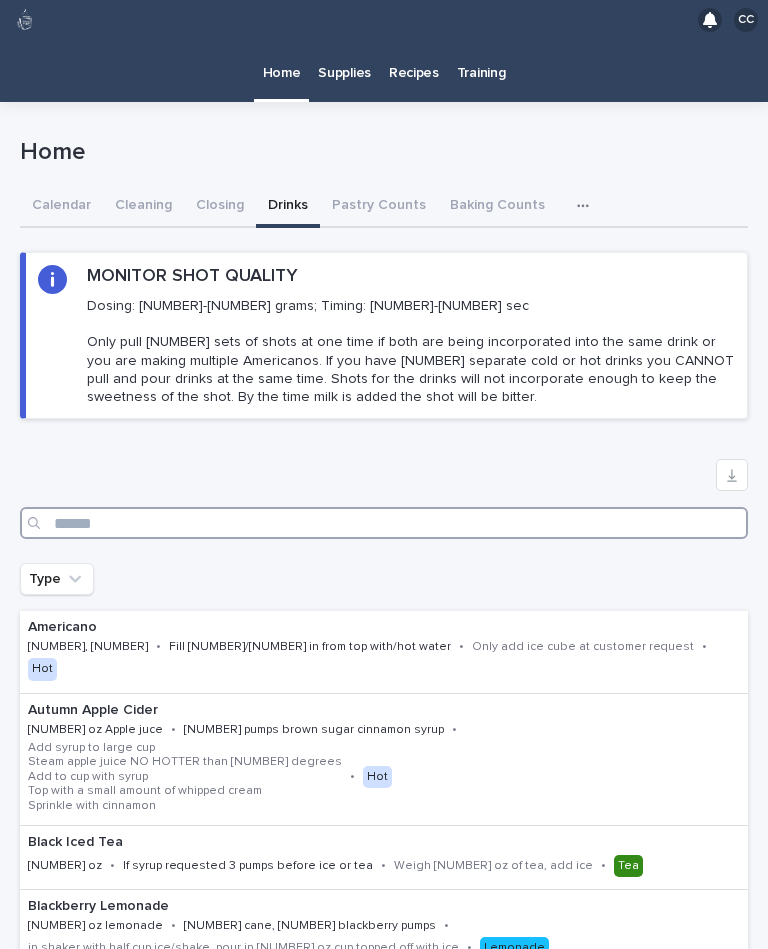 click at bounding box center (384, 523) 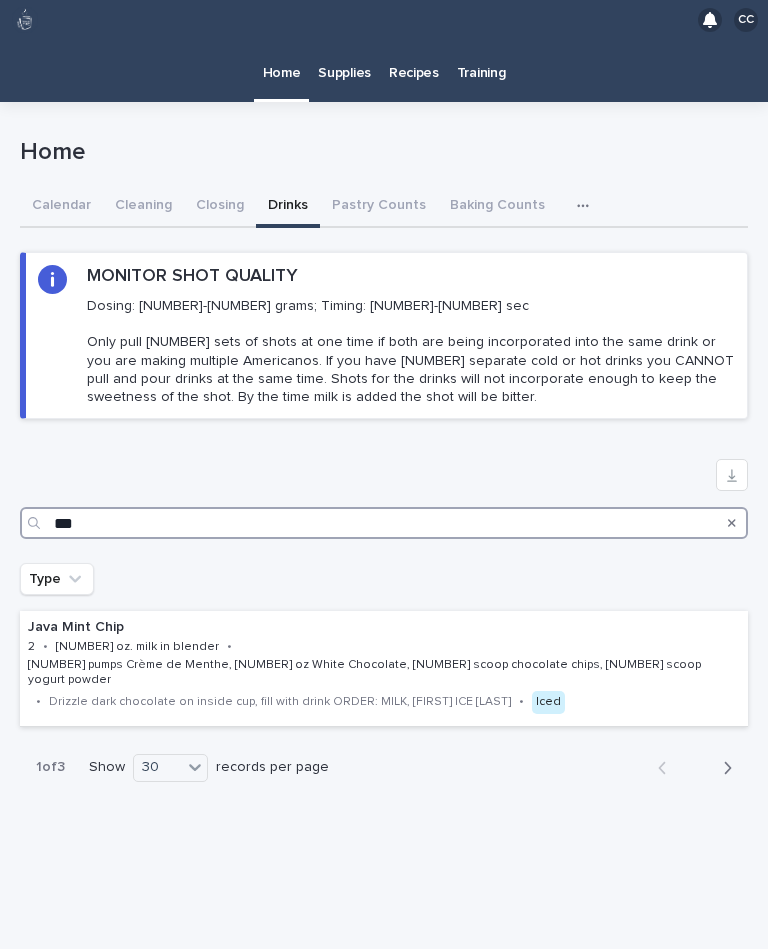 type on "****" 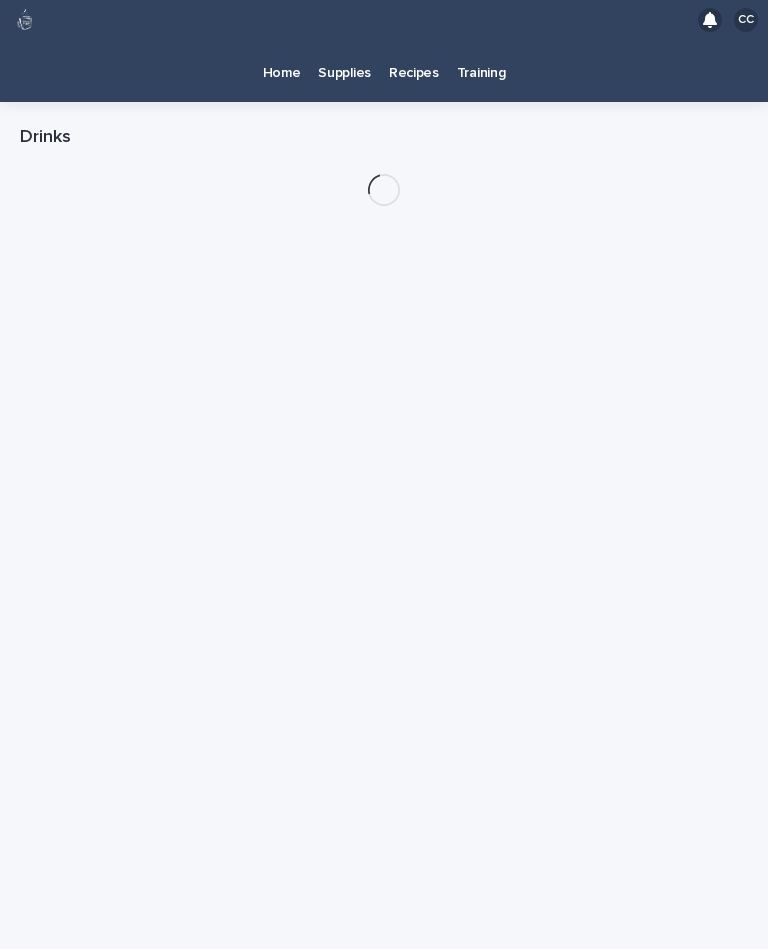 scroll, scrollTop: 0, scrollLeft: 0, axis: both 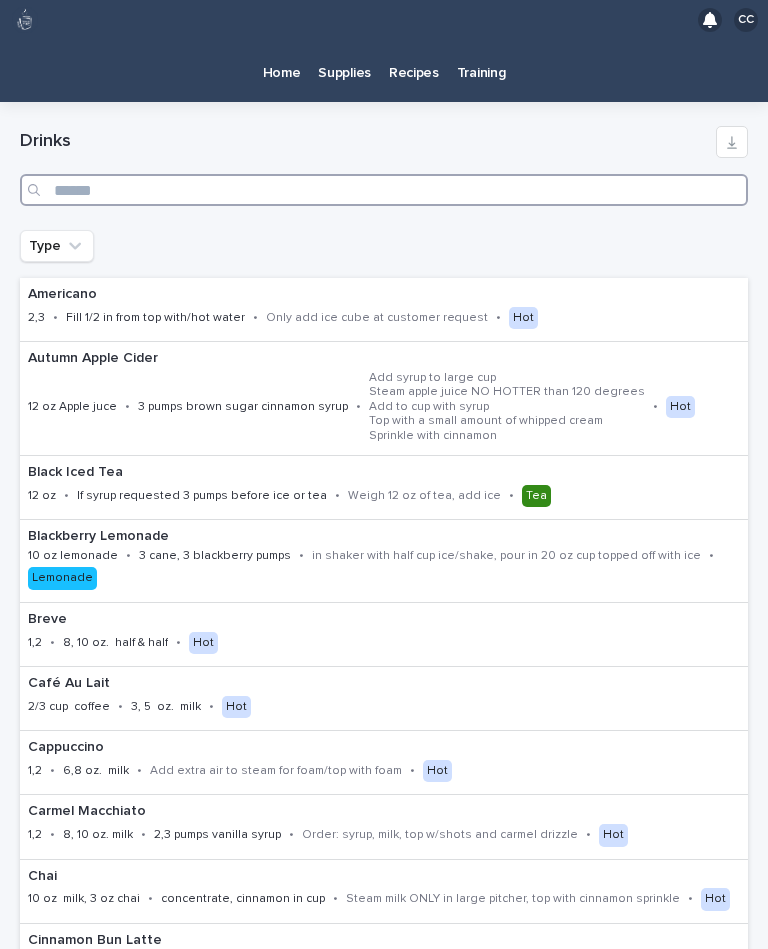 click at bounding box center [384, 190] 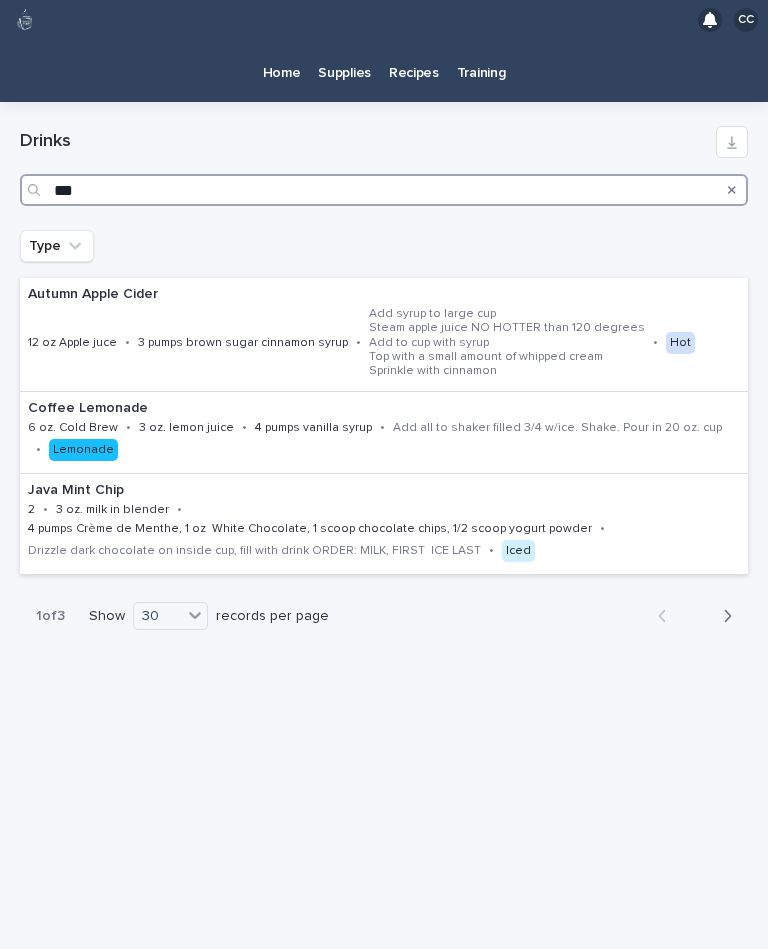 type on "****" 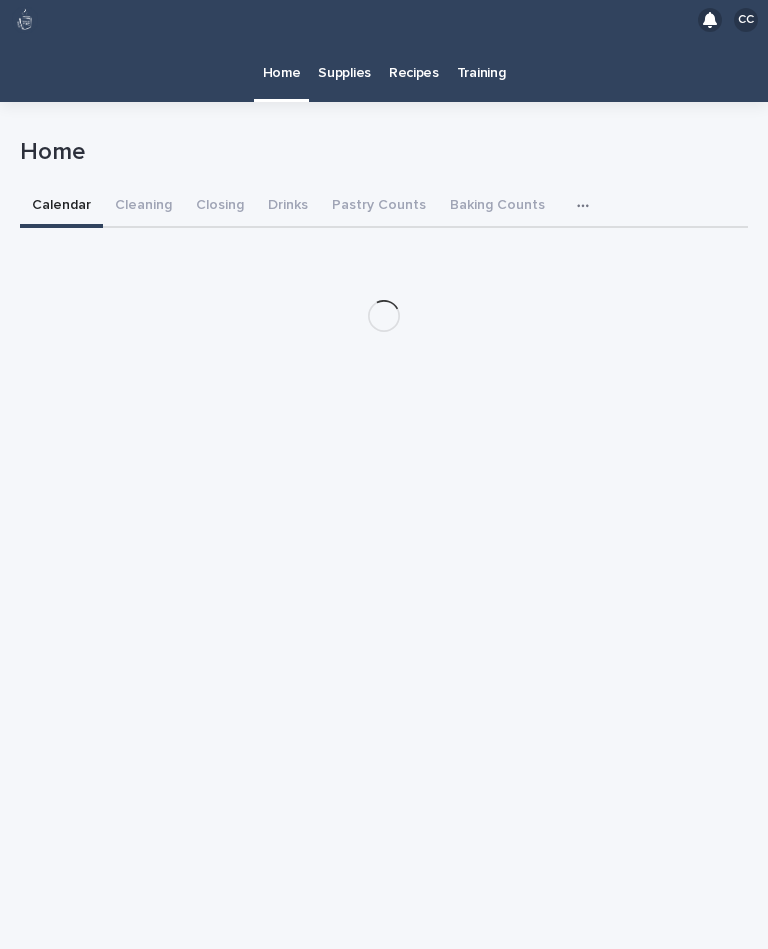 scroll, scrollTop: 0, scrollLeft: 0, axis: both 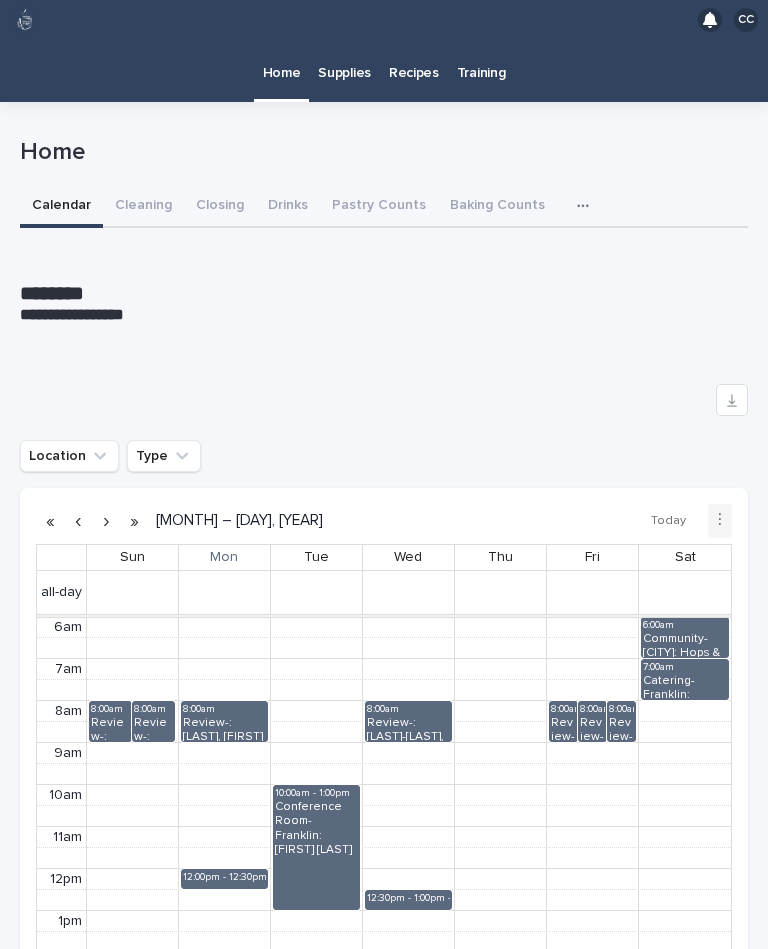click on "Closing" at bounding box center (220, 207) 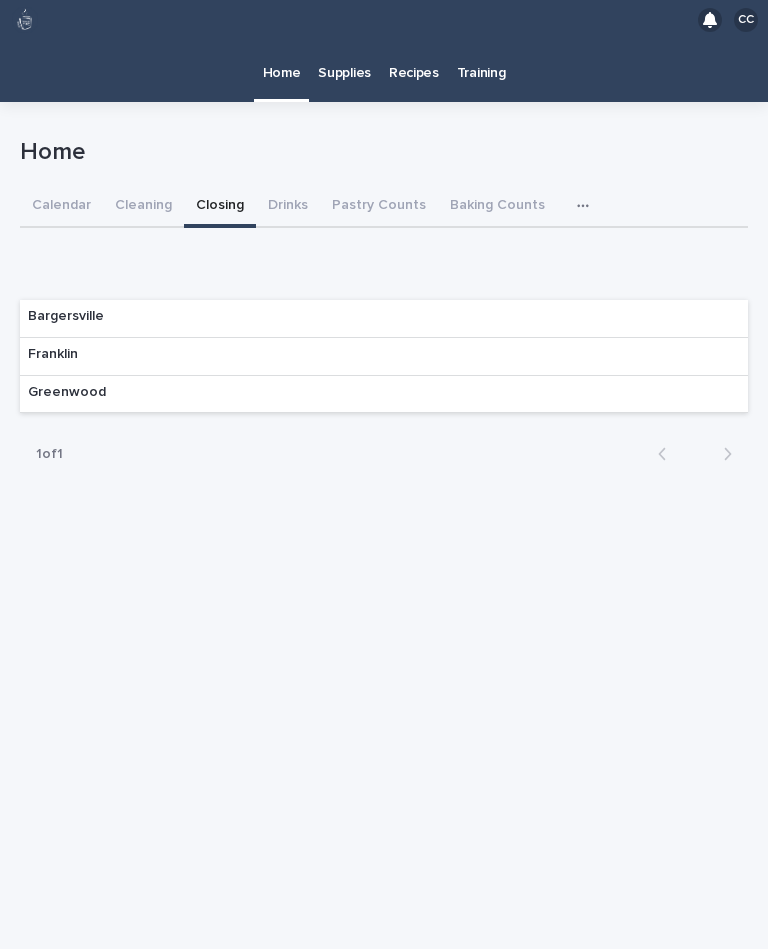 click on "Franklin" at bounding box center (384, 357) 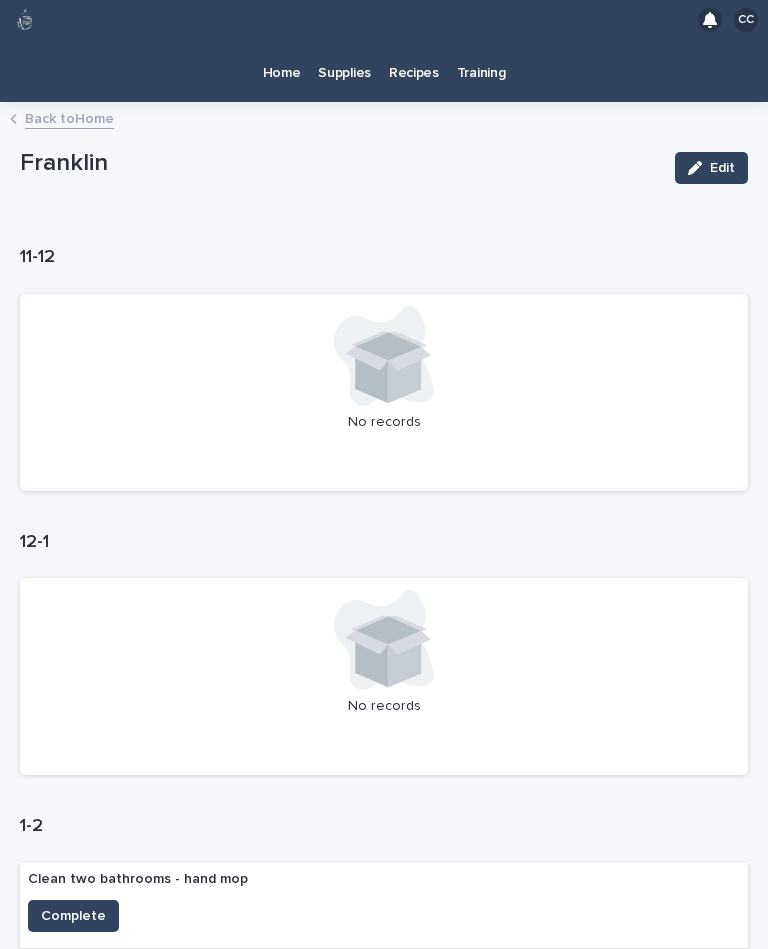 click at bounding box center (384, 640) 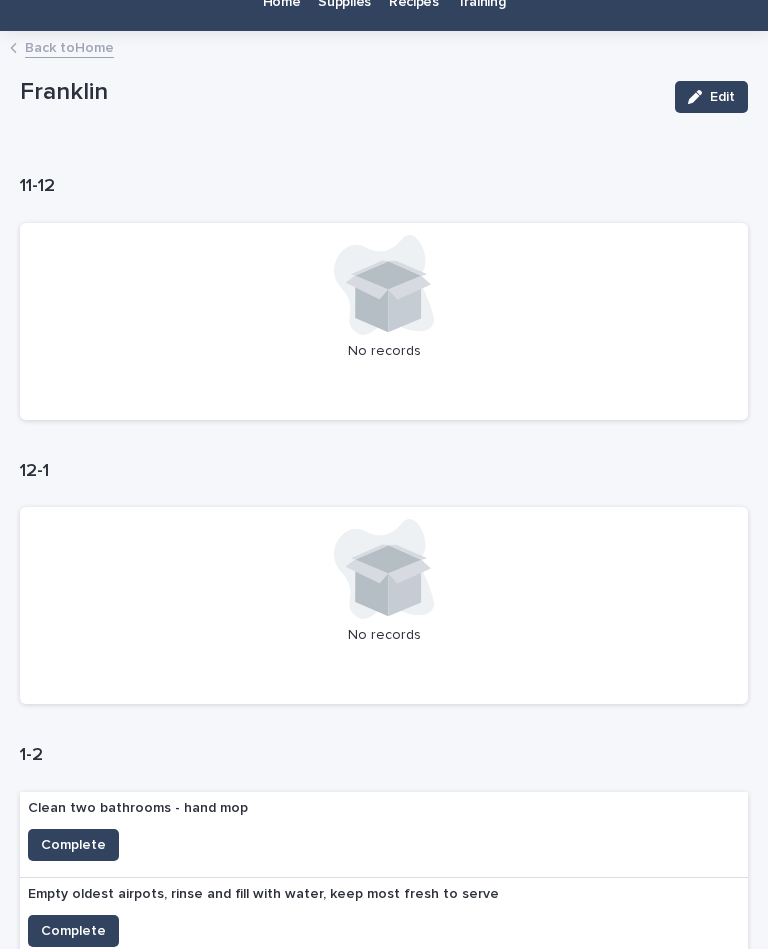 click on "Complete" at bounding box center (73, 931) 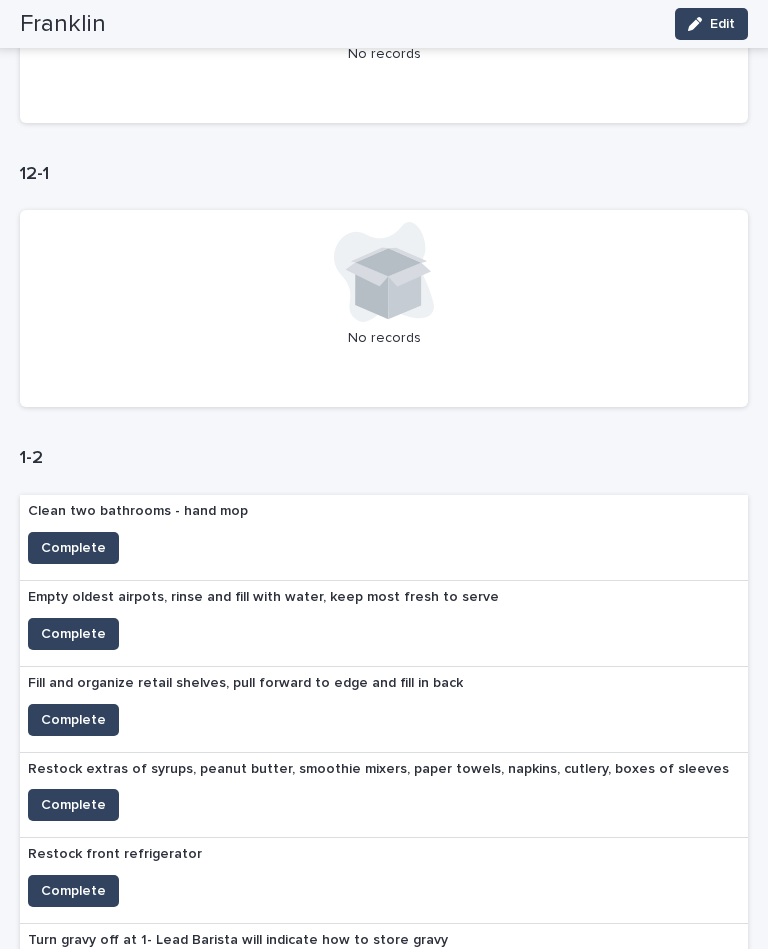 click on "Complete" at bounding box center [73, 634] 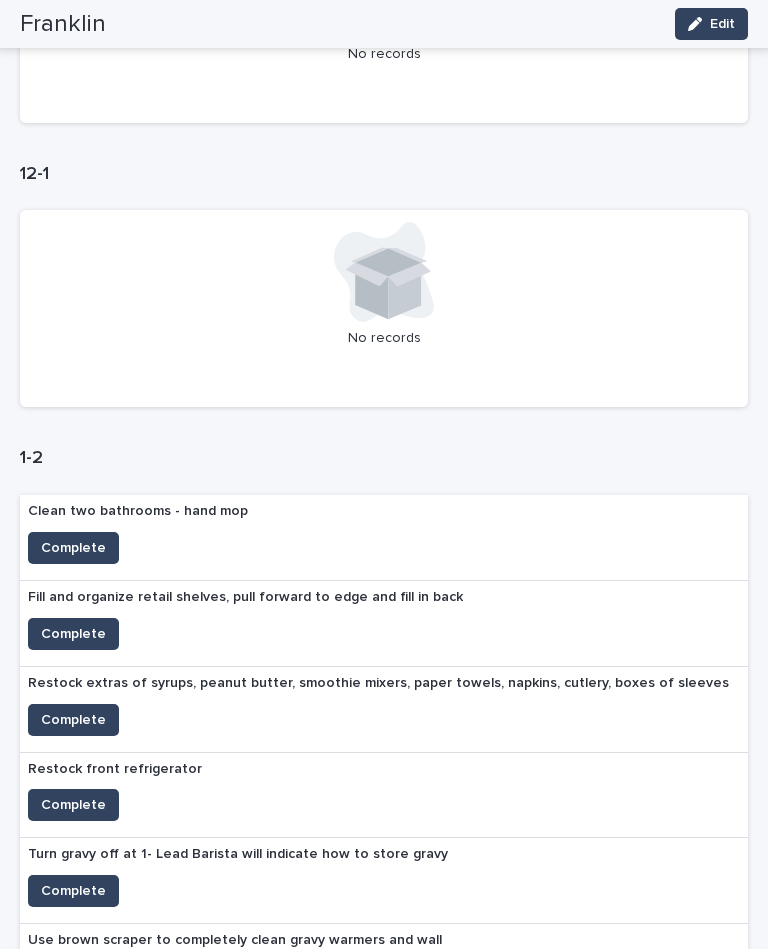 click on "Complete" at bounding box center [73, 891] 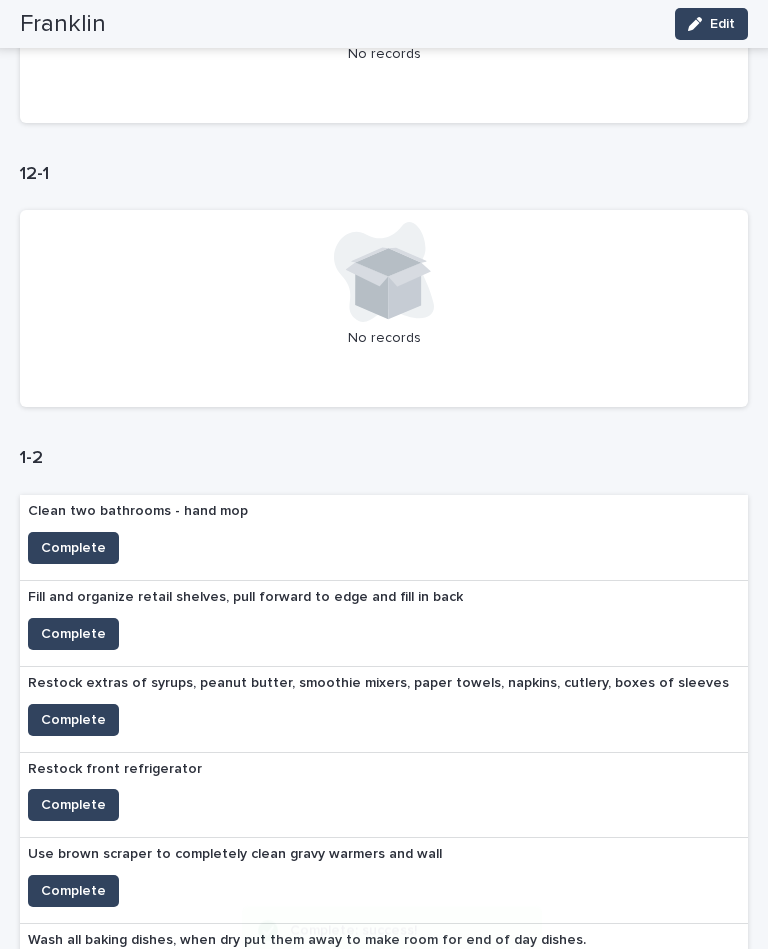 click on "Complete" at bounding box center [73, 805] 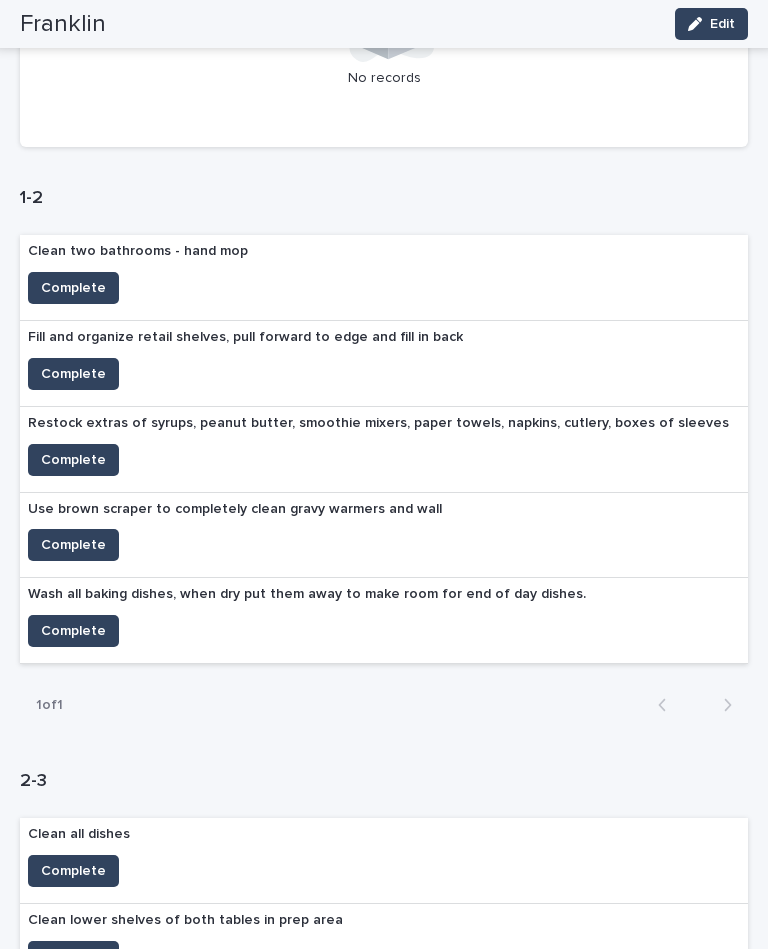 scroll, scrollTop: 627, scrollLeft: 0, axis: vertical 